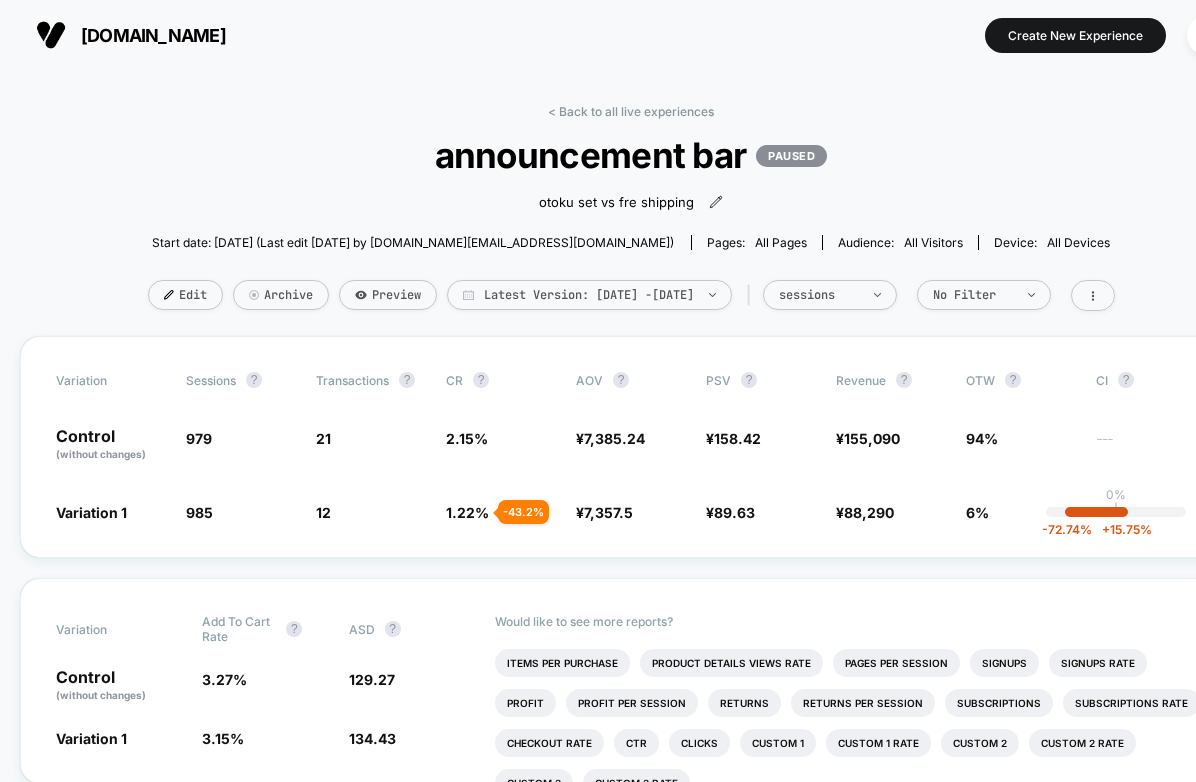 scroll, scrollTop: 0, scrollLeft: 0, axis: both 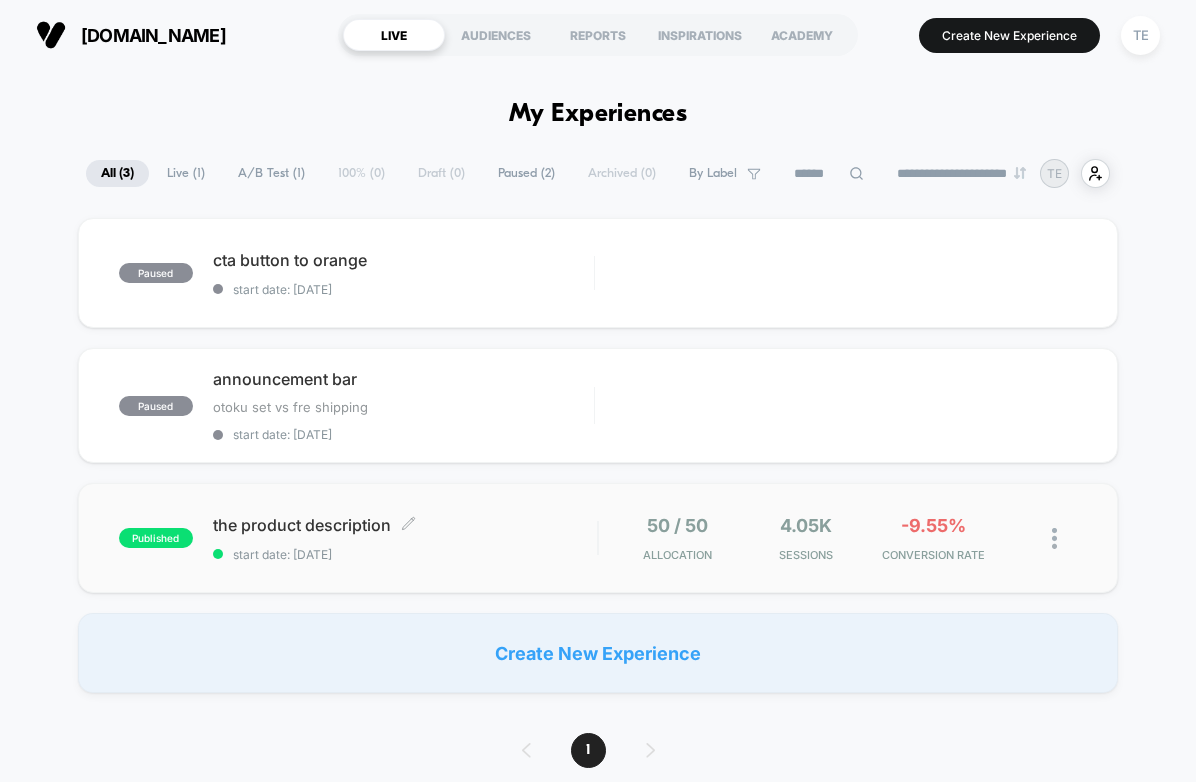 click on "start date: [DATE]" at bounding box center [405, 554] 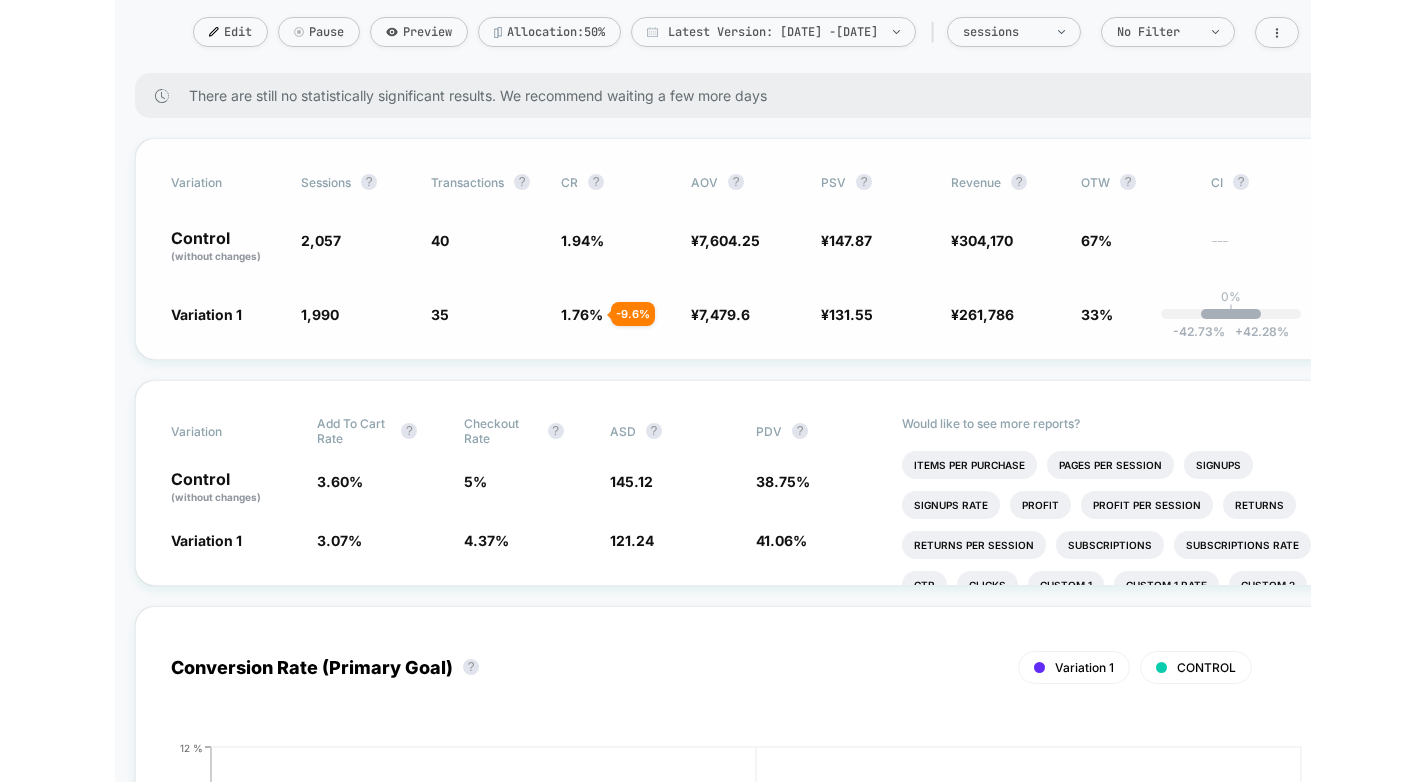 scroll, scrollTop: 0, scrollLeft: 0, axis: both 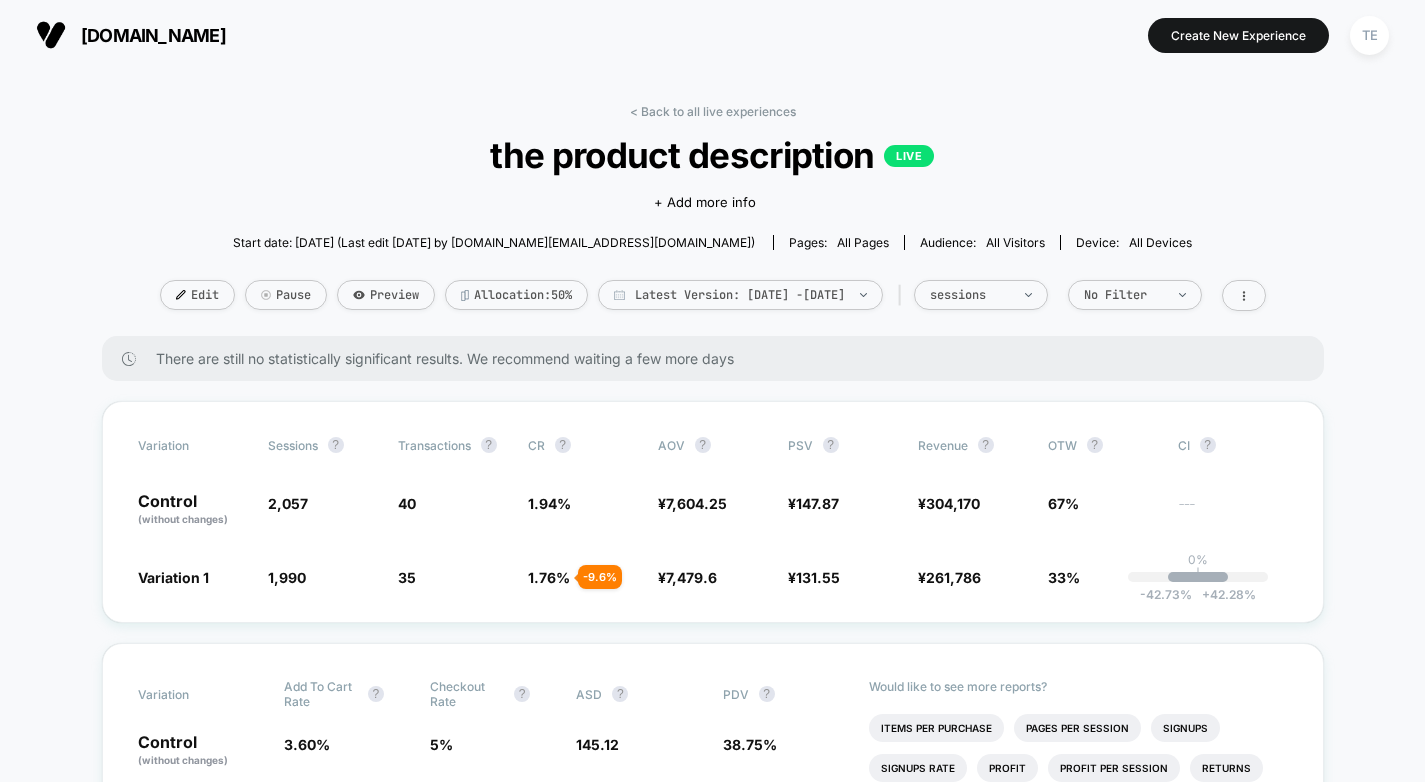 click on "[DOMAIN_NAME]" at bounding box center [153, 35] 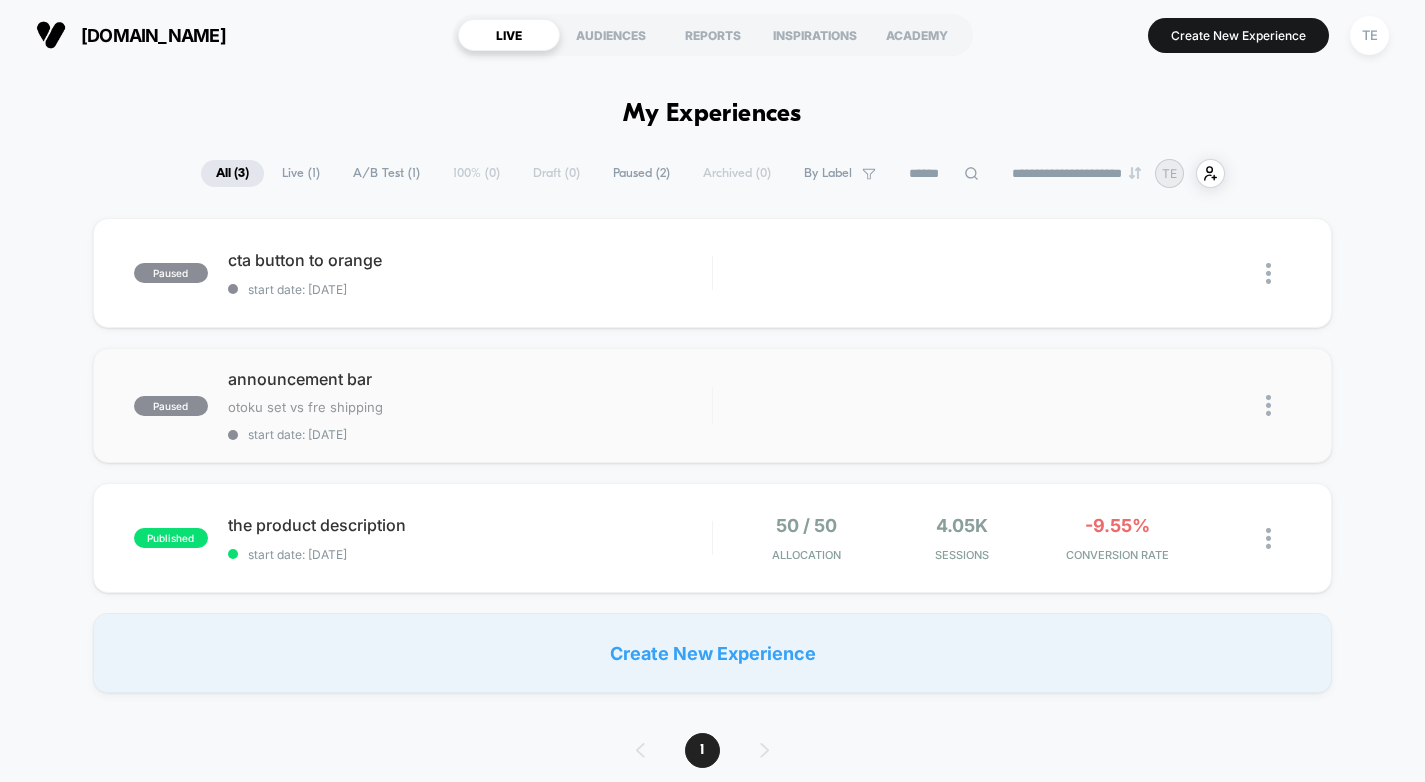 scroll, scrollTop: 0, scrollLeft: 0, axis: both 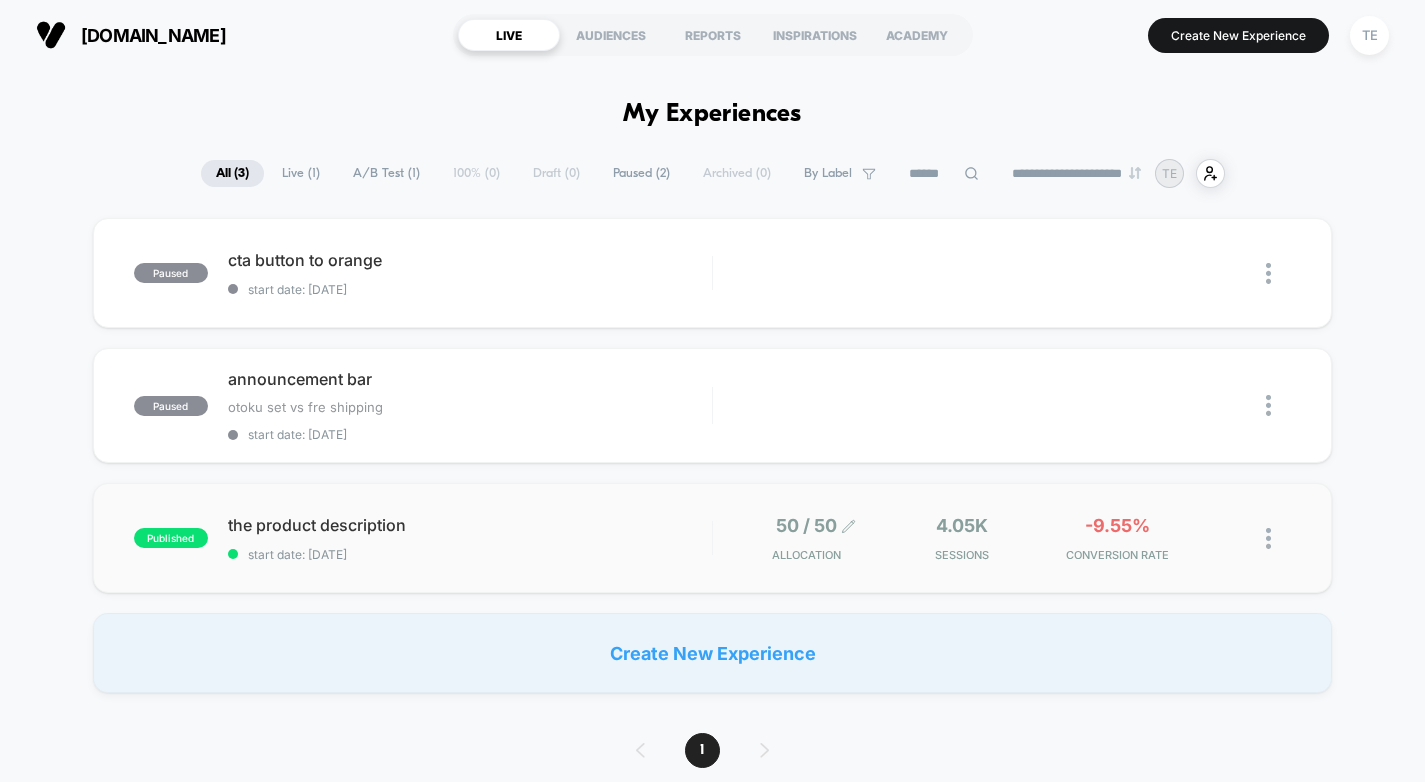 click 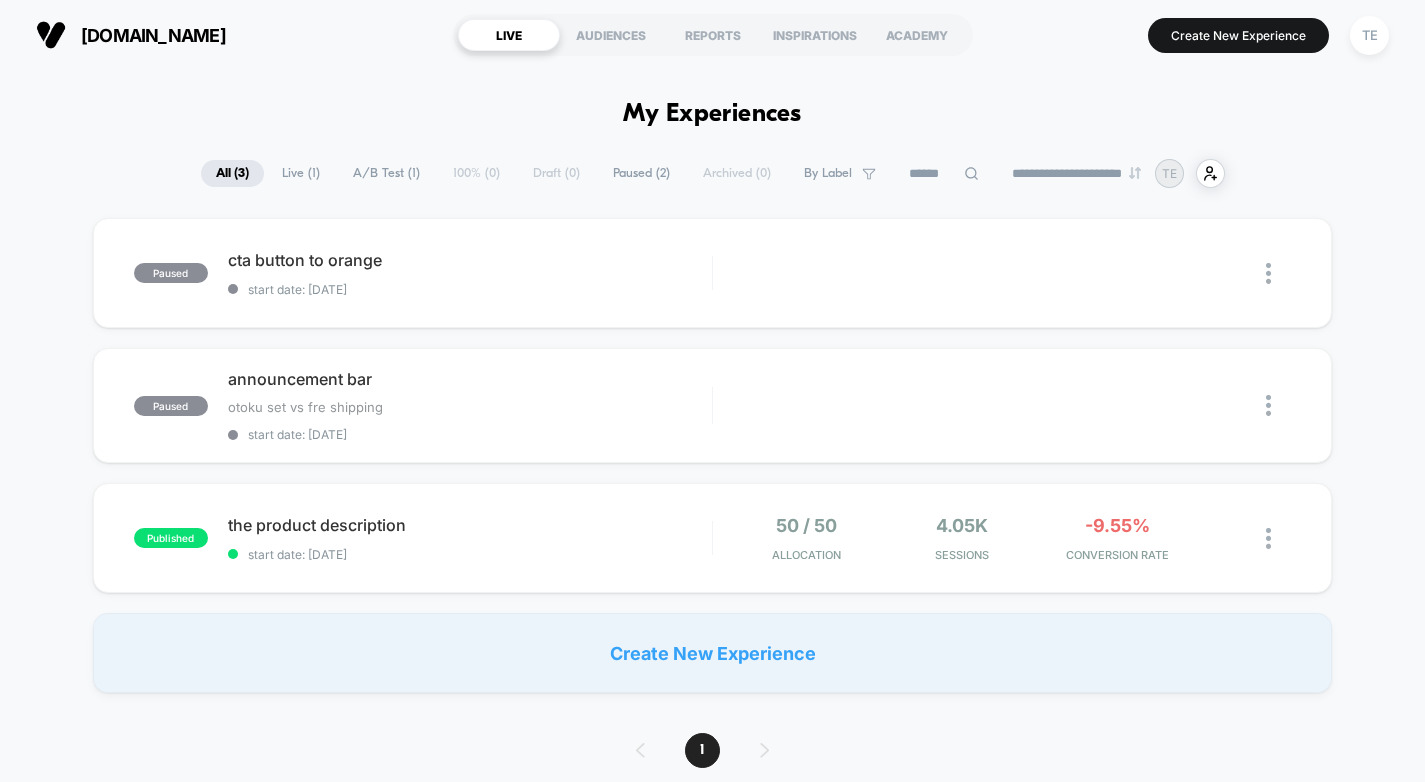 scroll, scrollTop: 0, scrollLeft: 0, axis: both 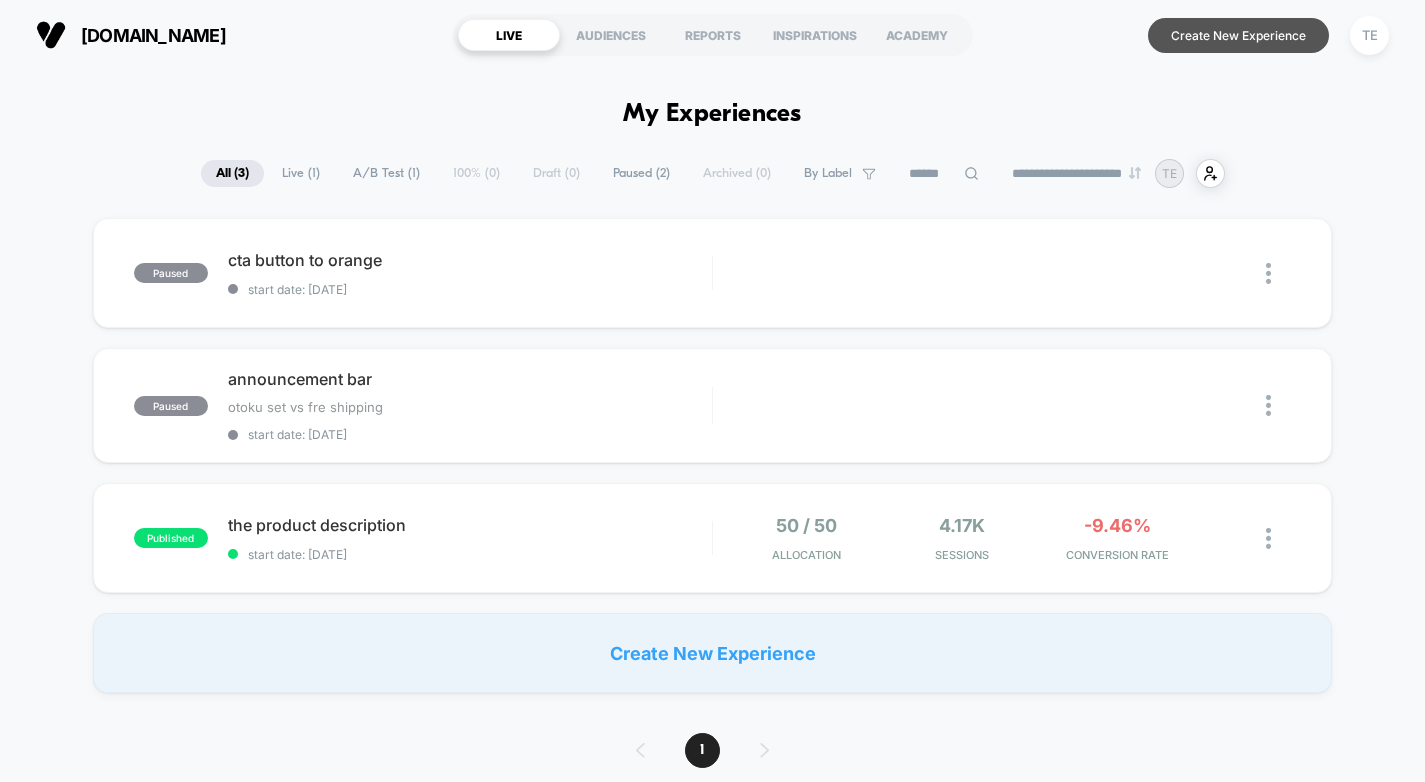 click on "Create New Experience" at bounding box center [1238, 35] 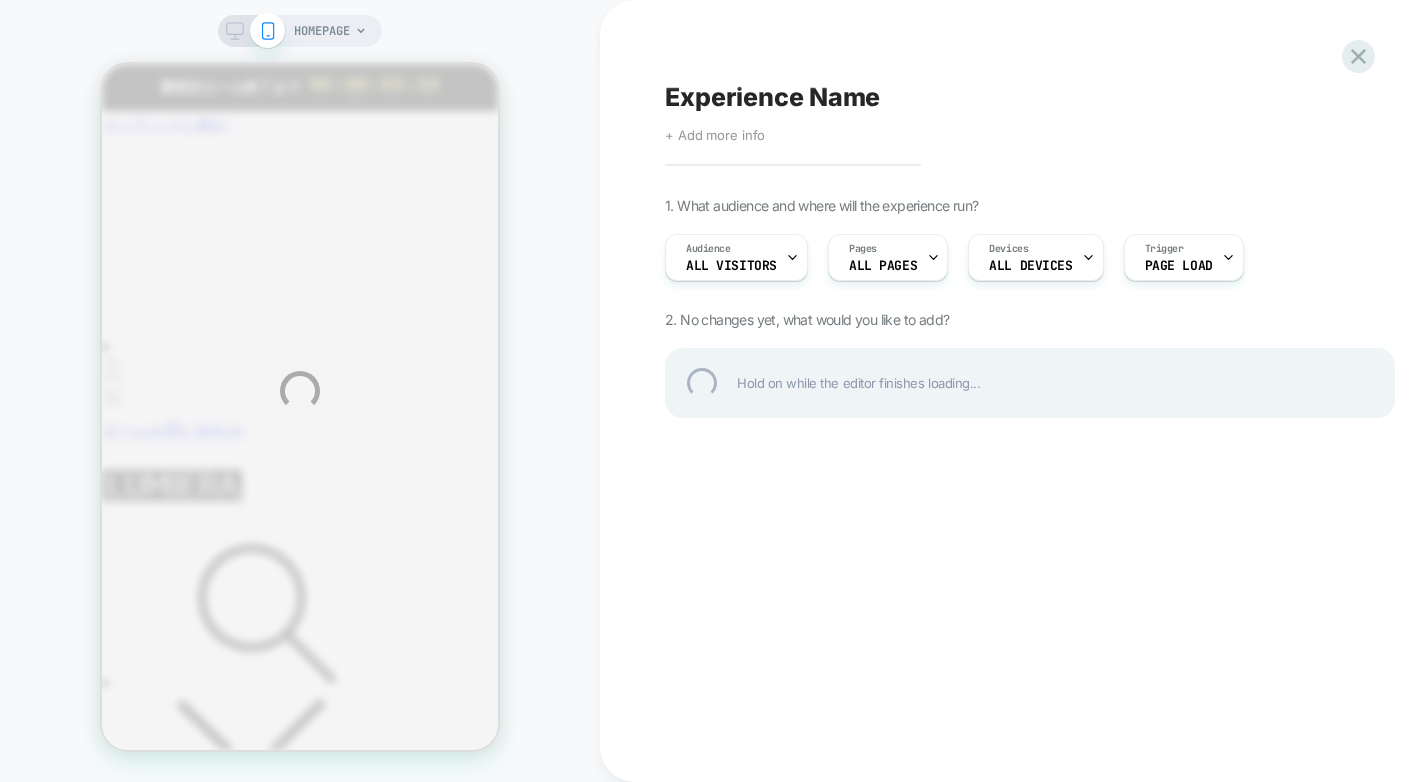 scroll, scrollTop: 0, scrollLeft: 0, axis: both 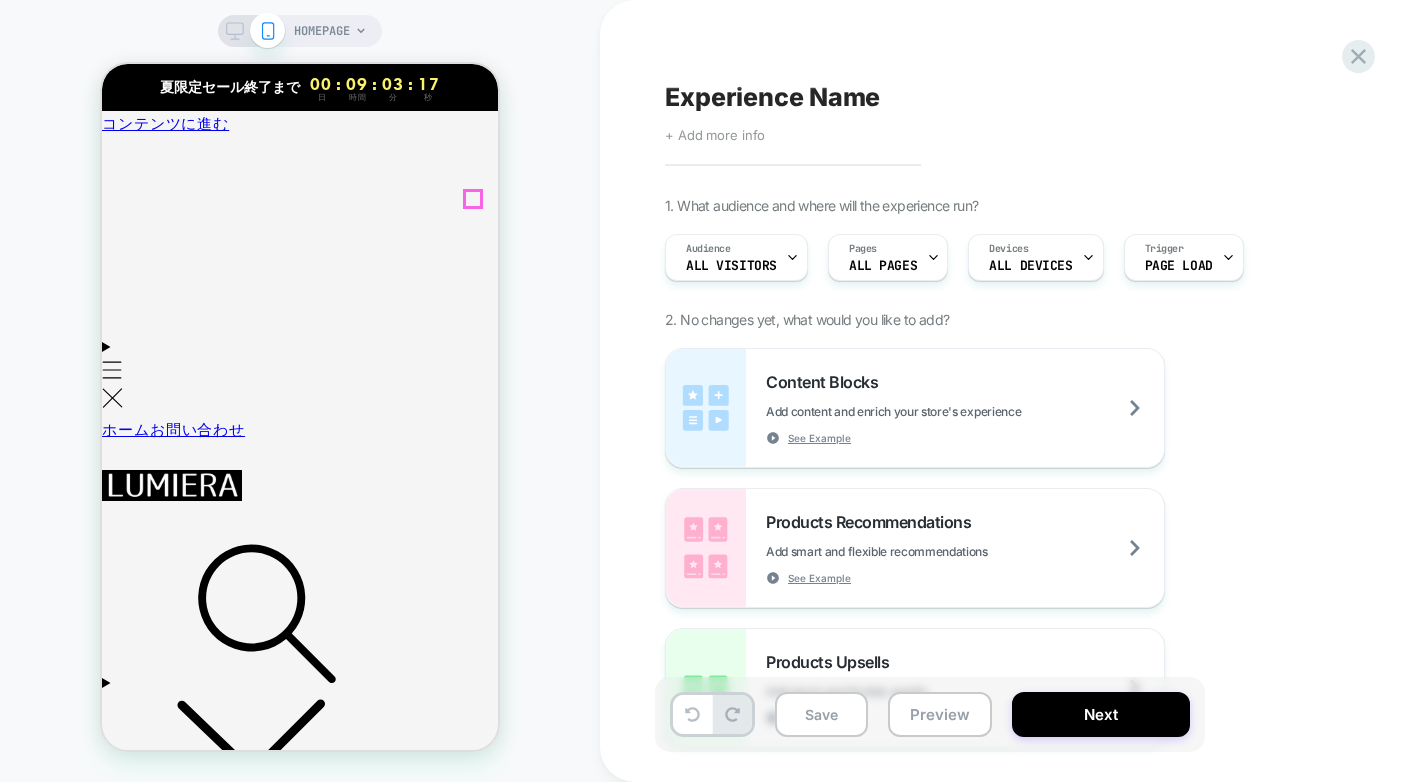click 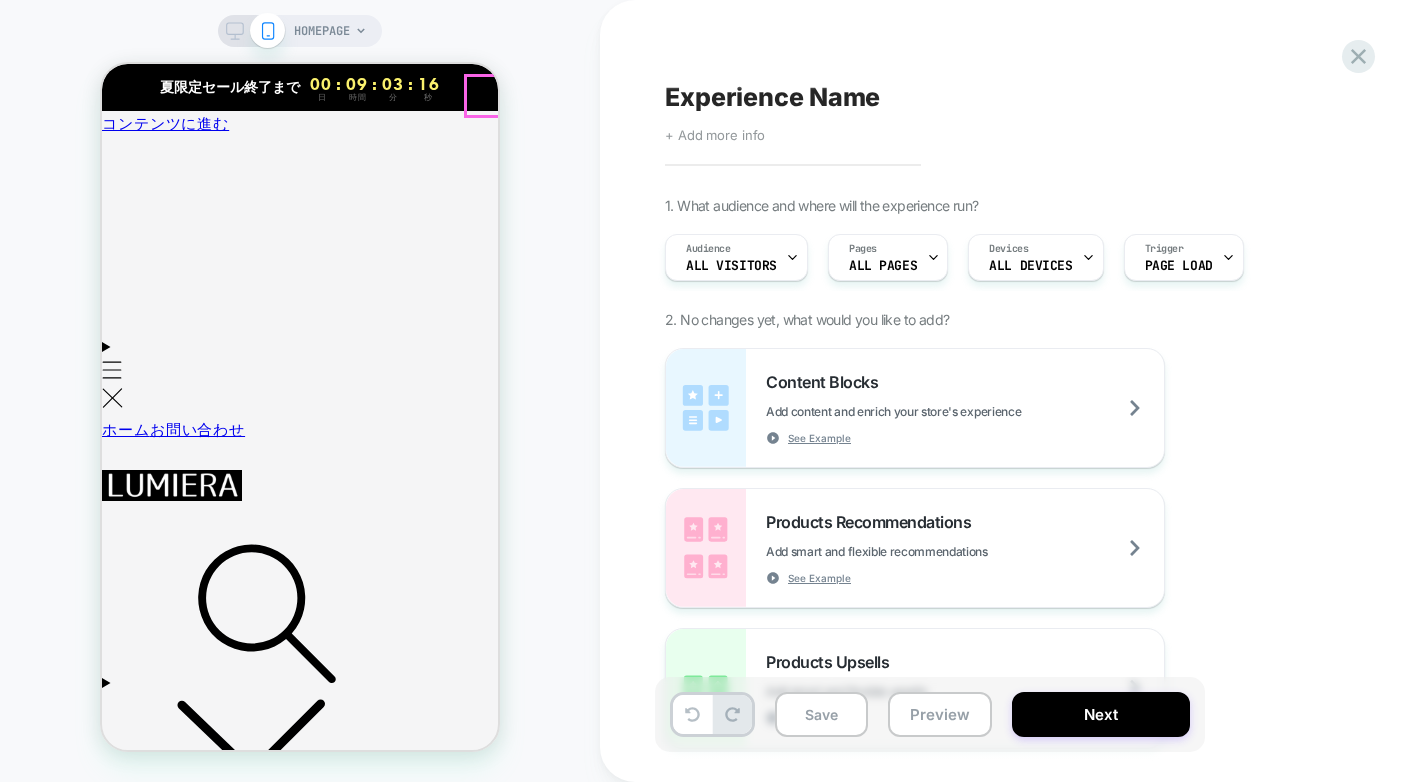 click at bounding box center (110, 1600) 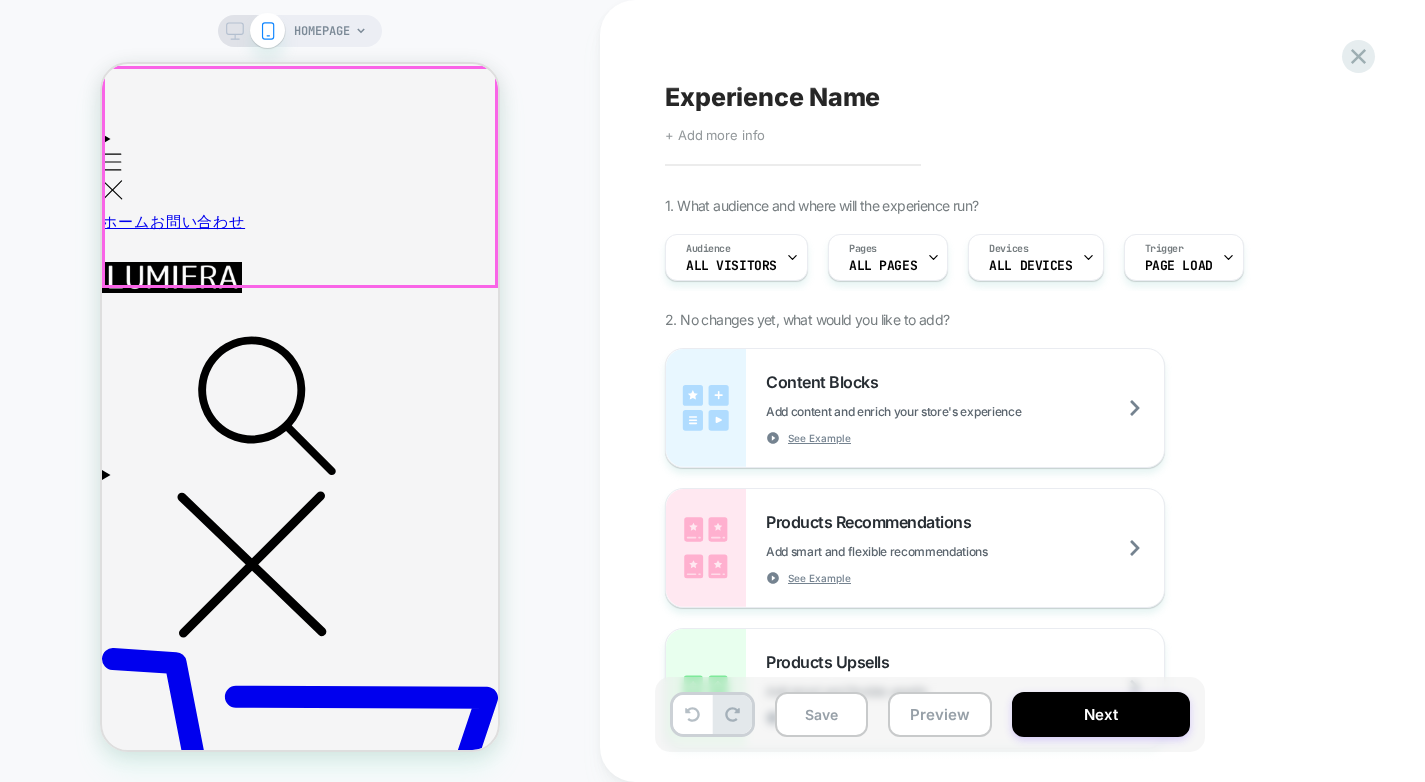 select on "****" 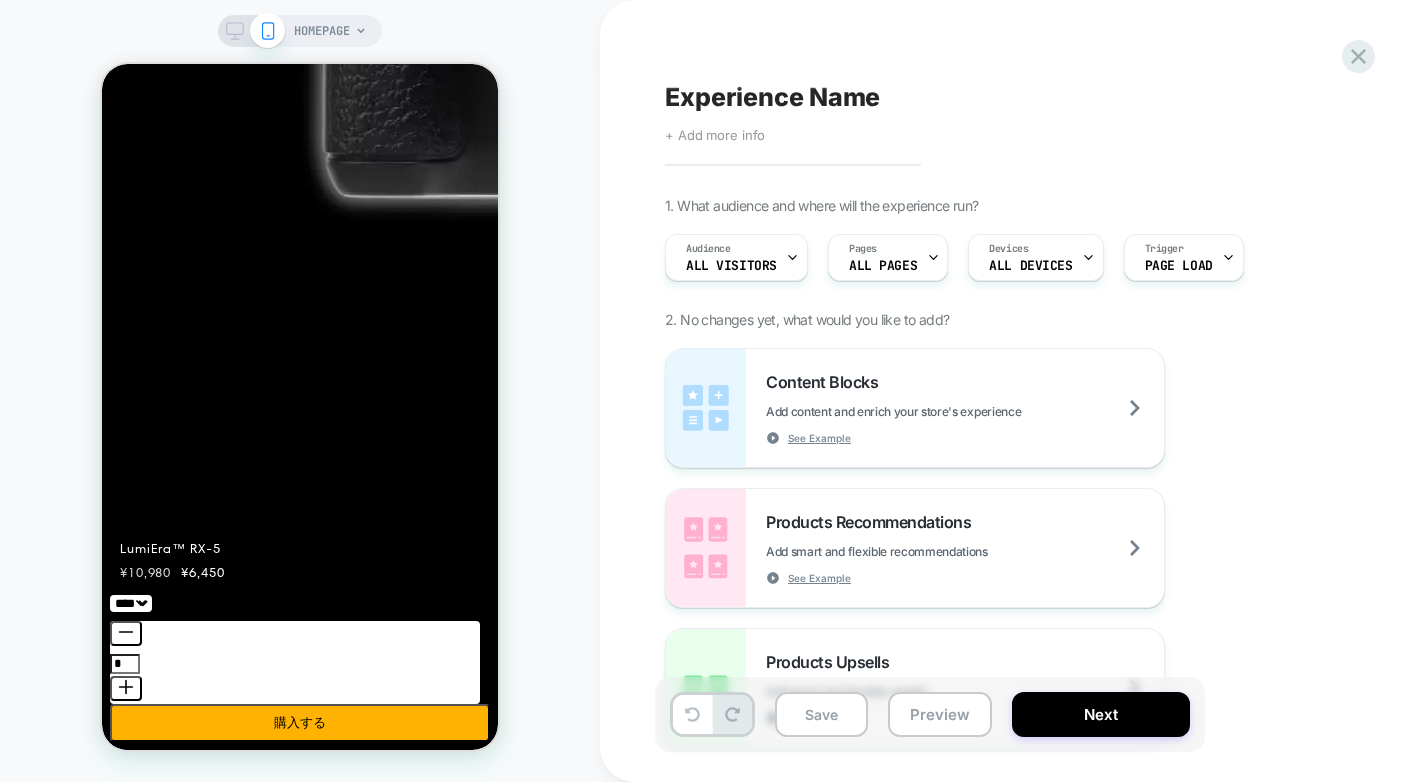 scroll, scrollTop: 126, scrollLeft: 0, axis: vertical 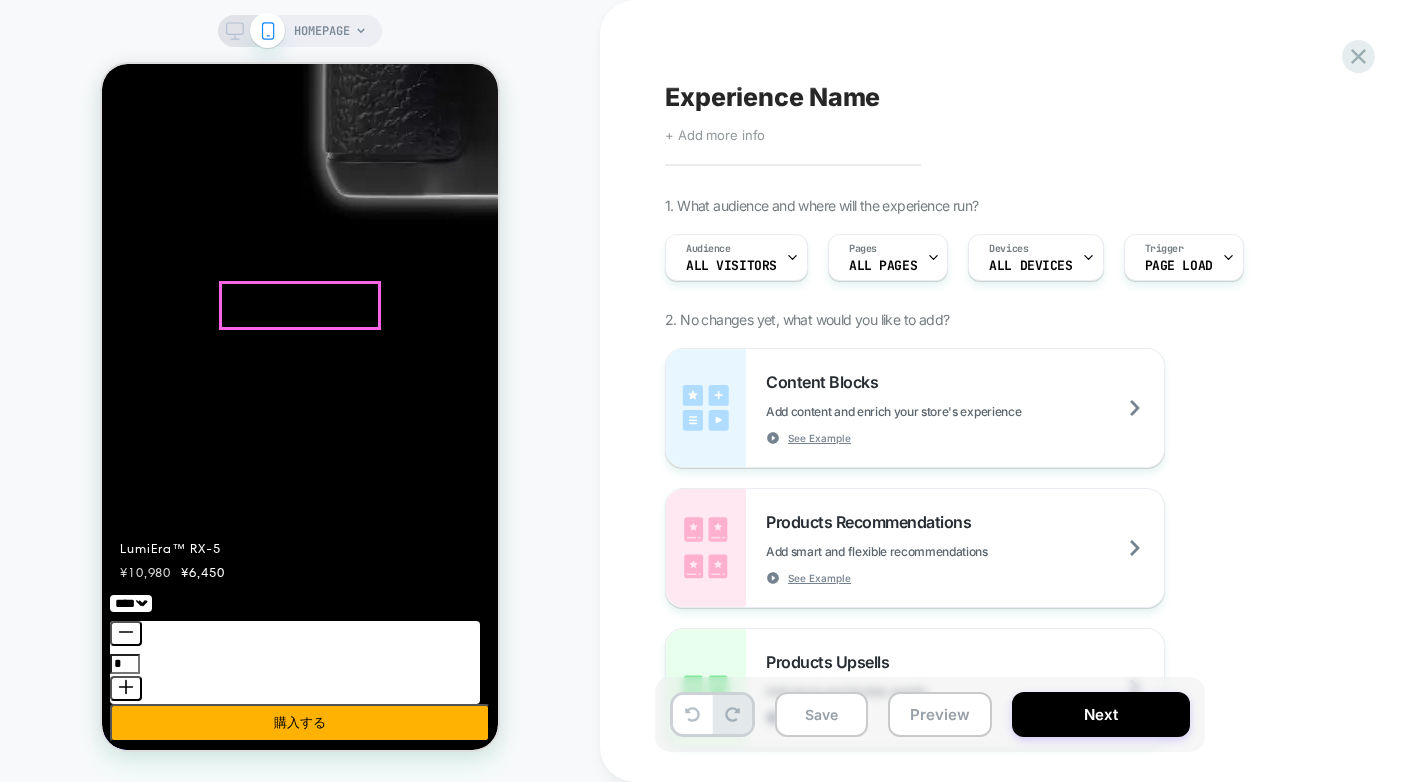 click on "カメラを見る" at bounding box center [149, 3189] 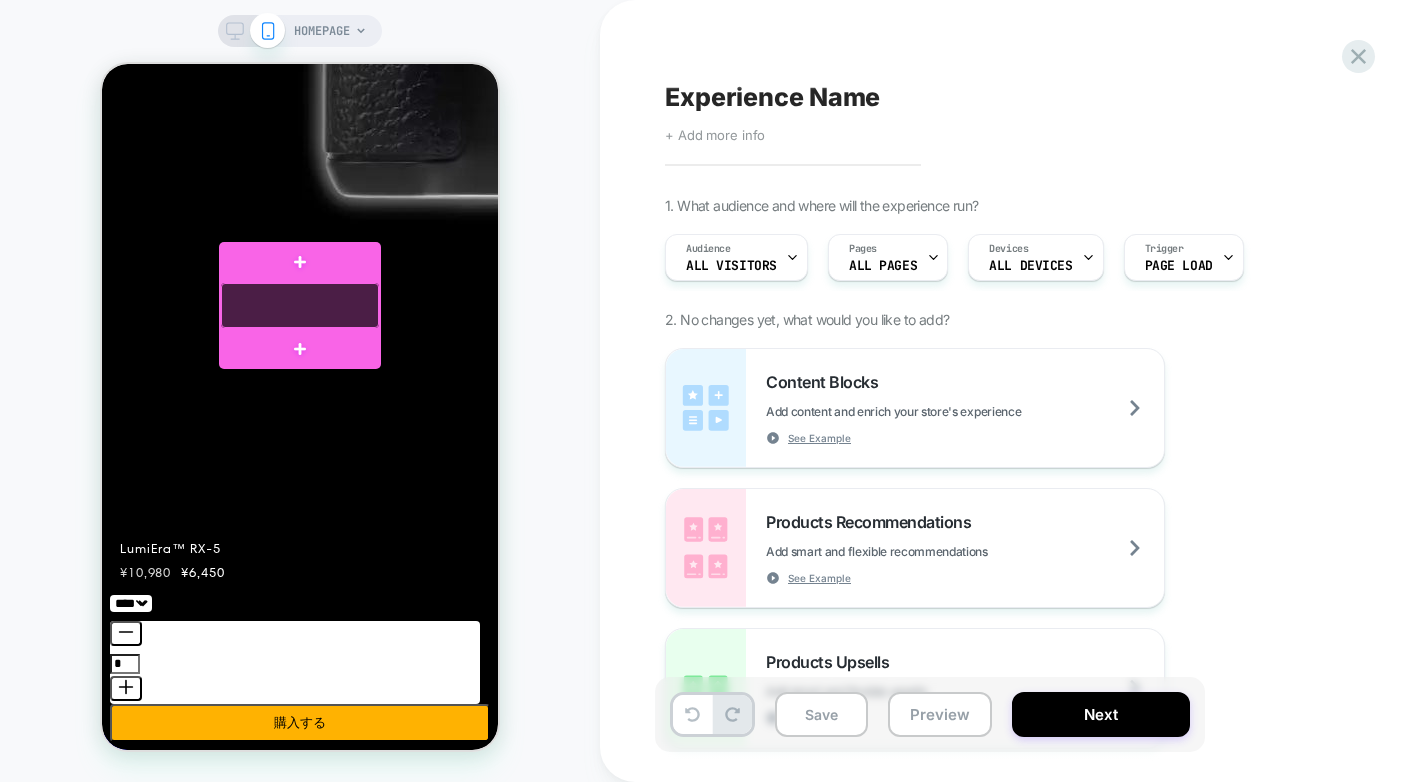 click at bounding box center [300, 305] 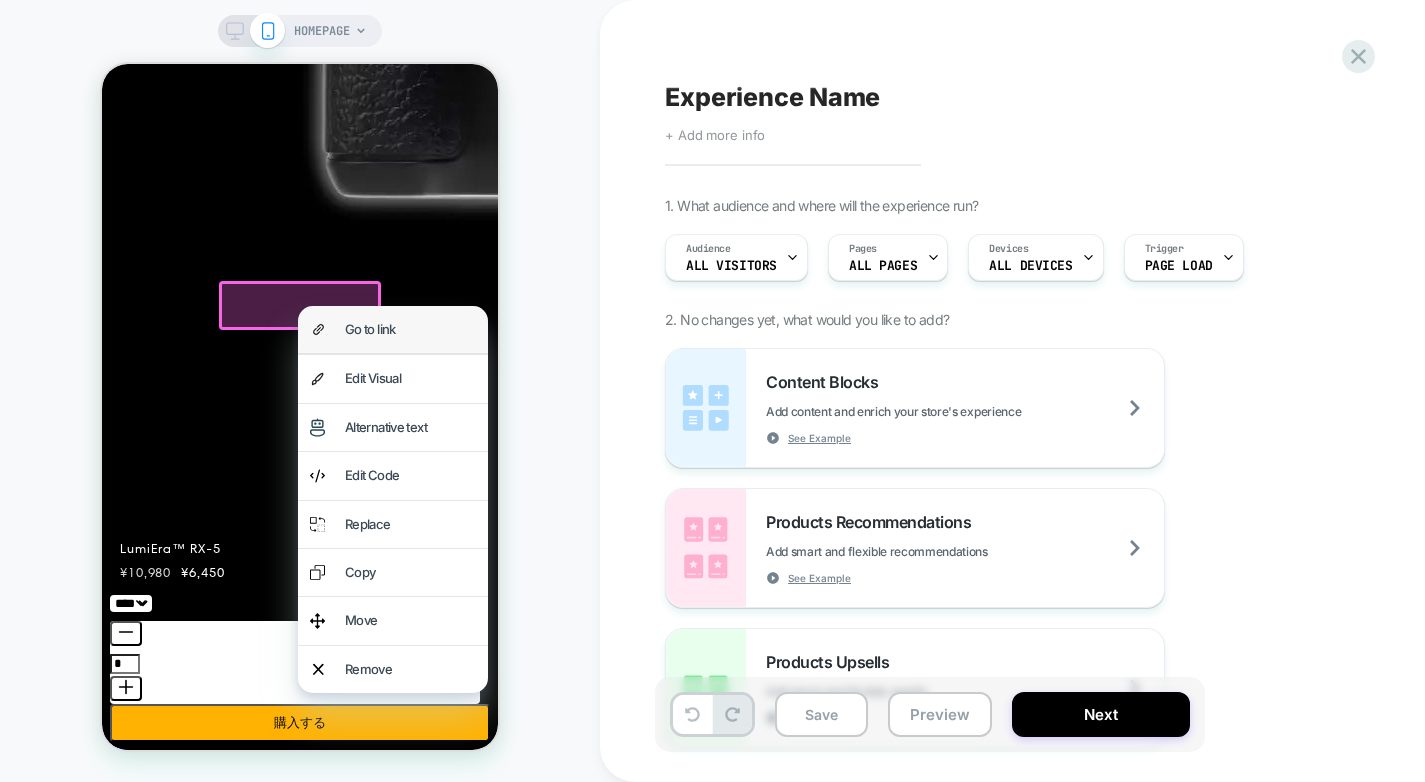 click on "Go to link" at bounding box center (410, 329) 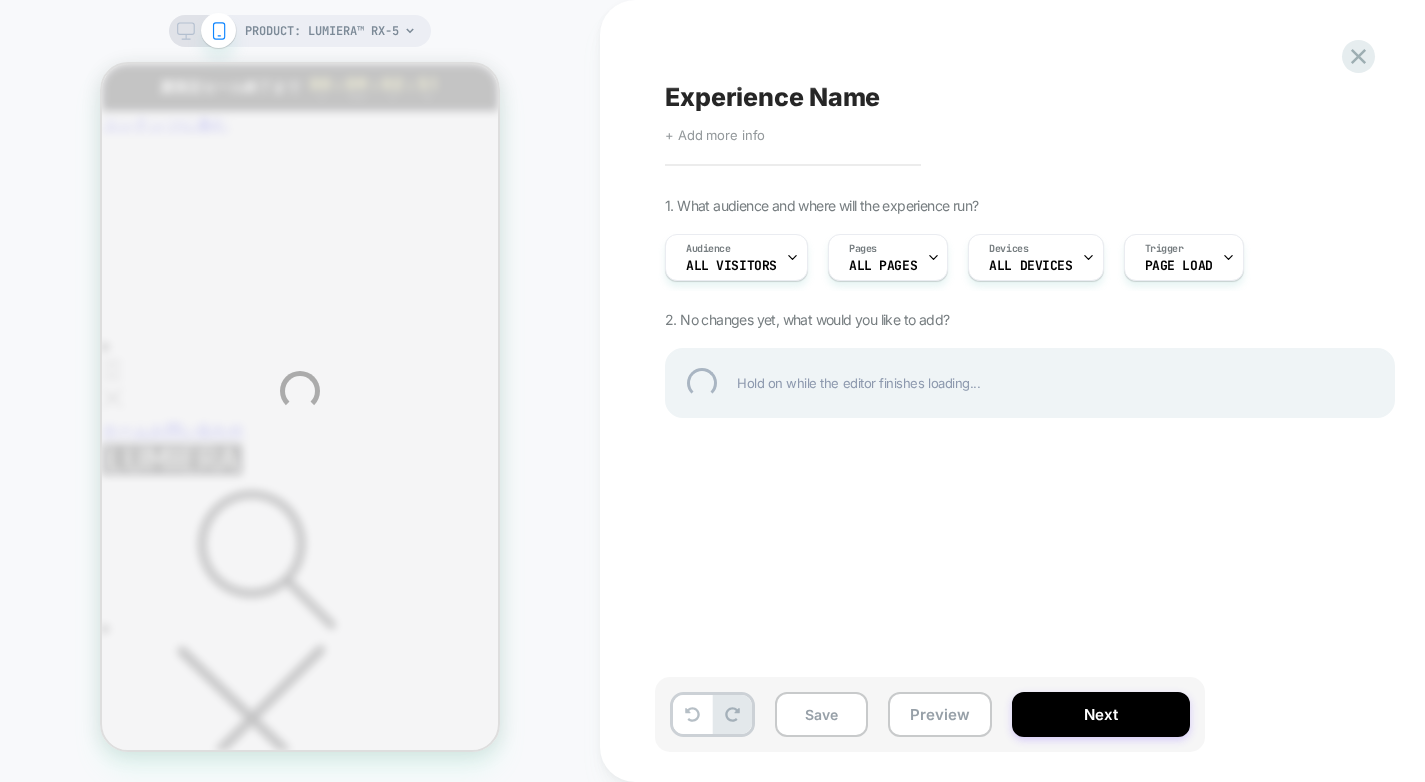 scroll, scrollTop: 0, scrollLeft: 0, axis: both 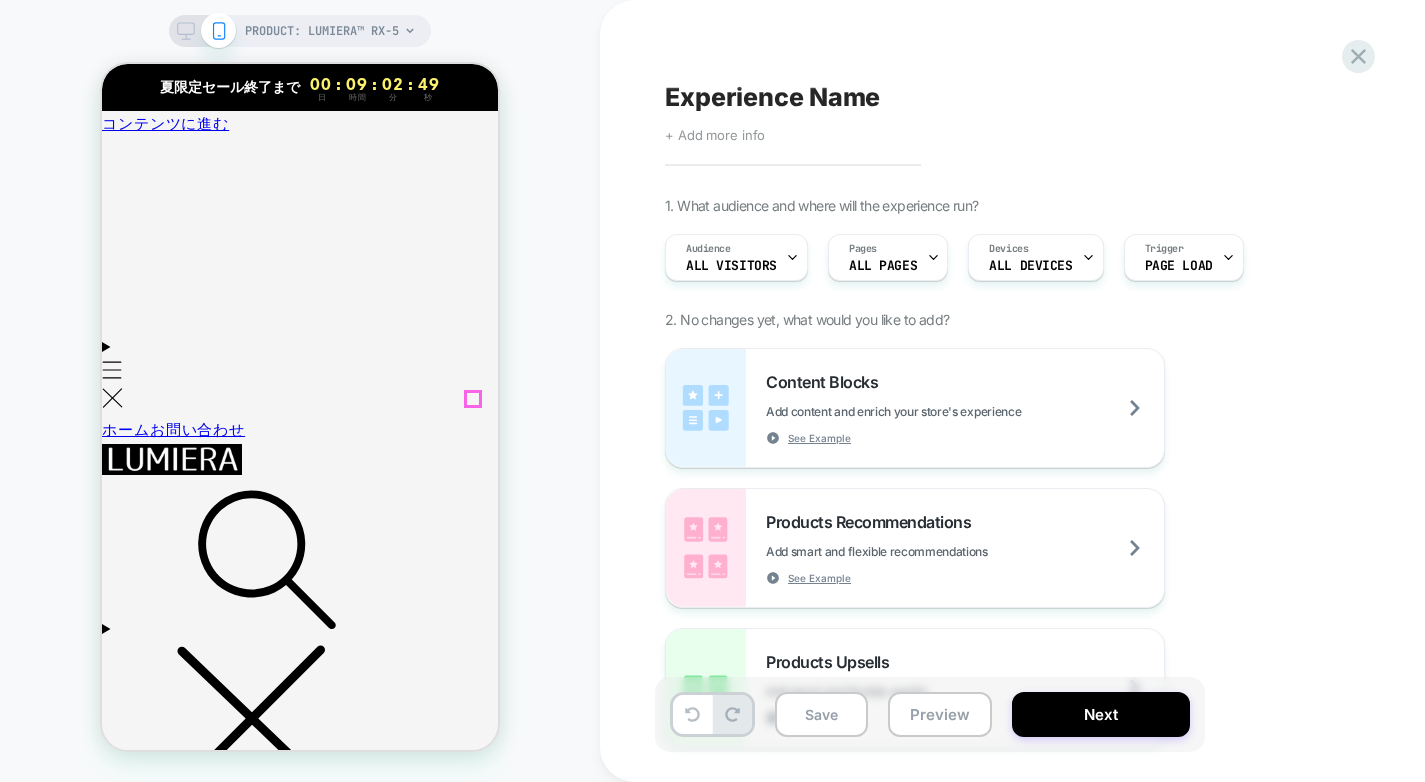 click 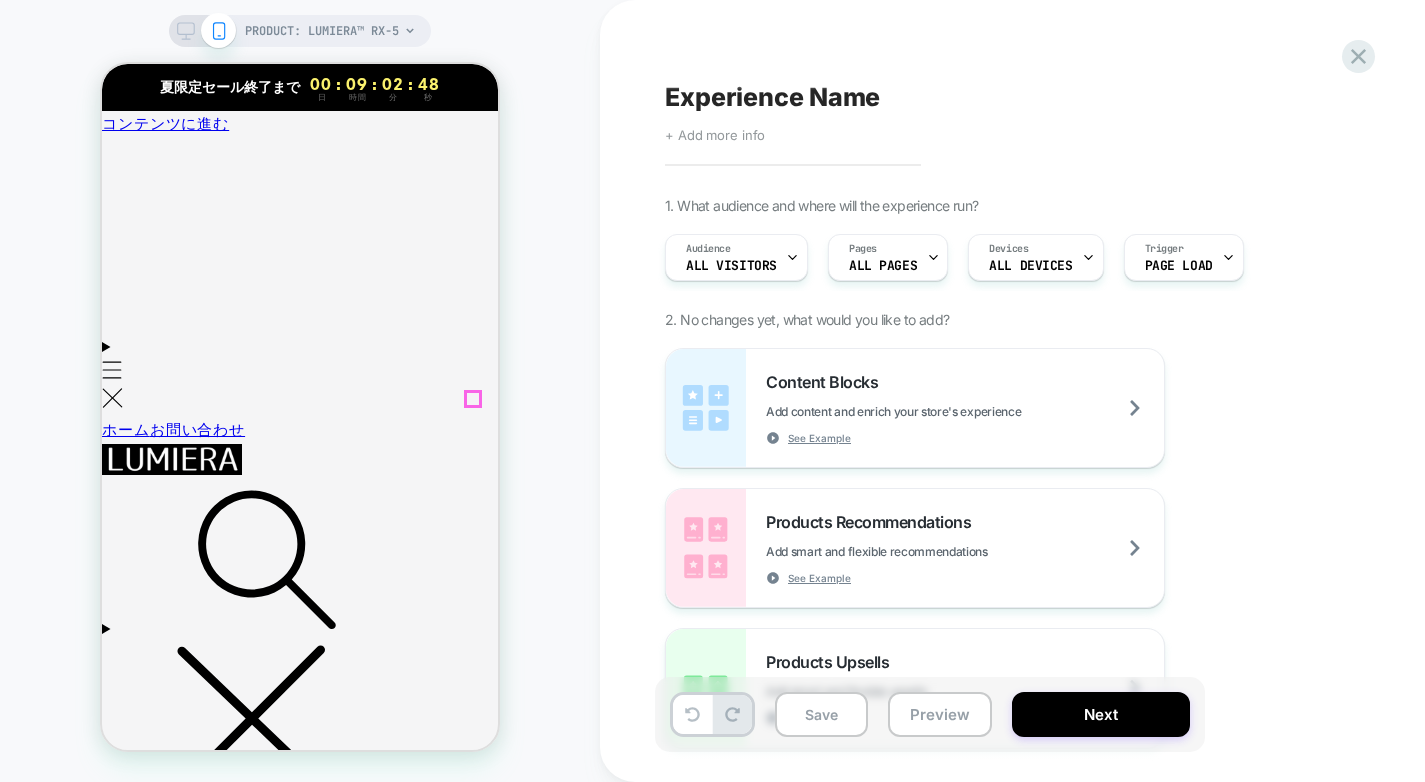 click 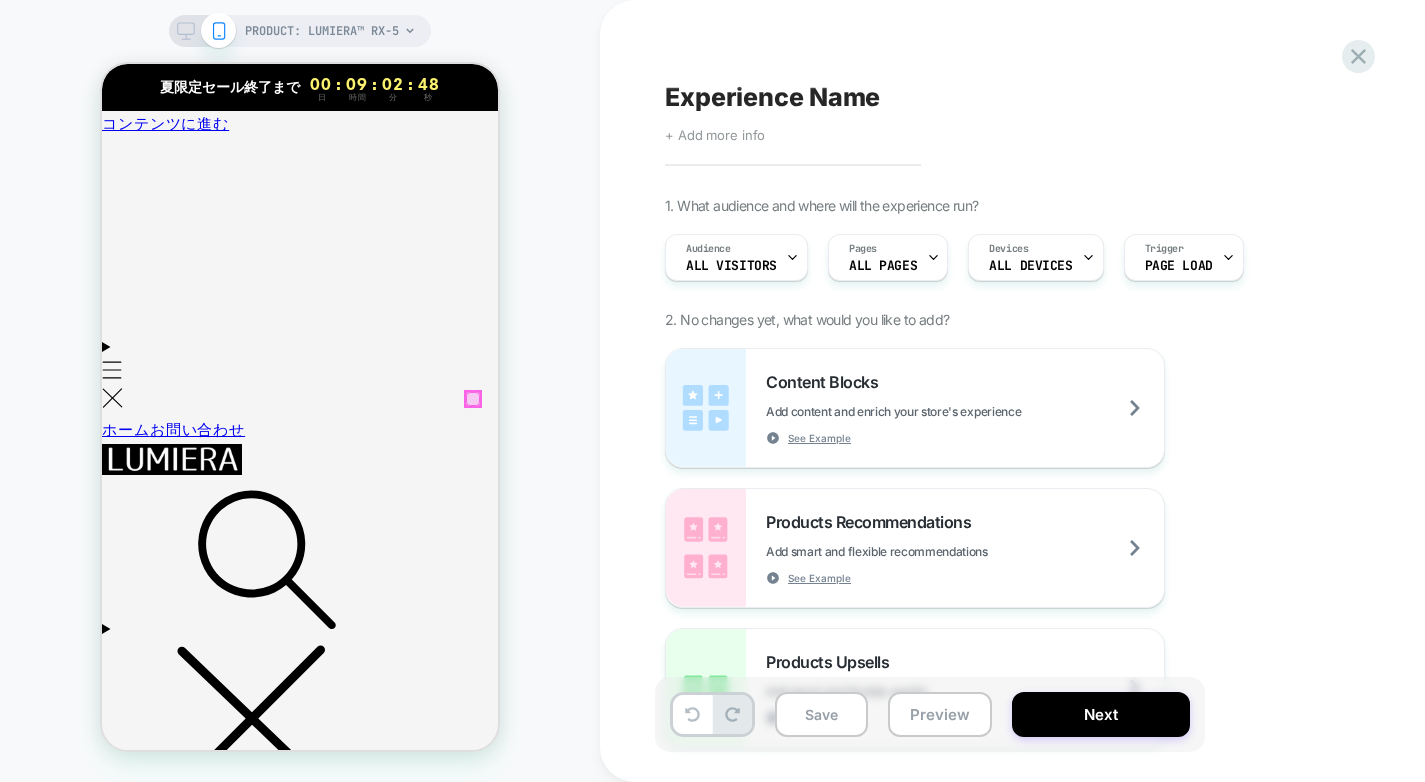scroll, scrollTop: 0, scrollLeft: 722, axis: horizontal 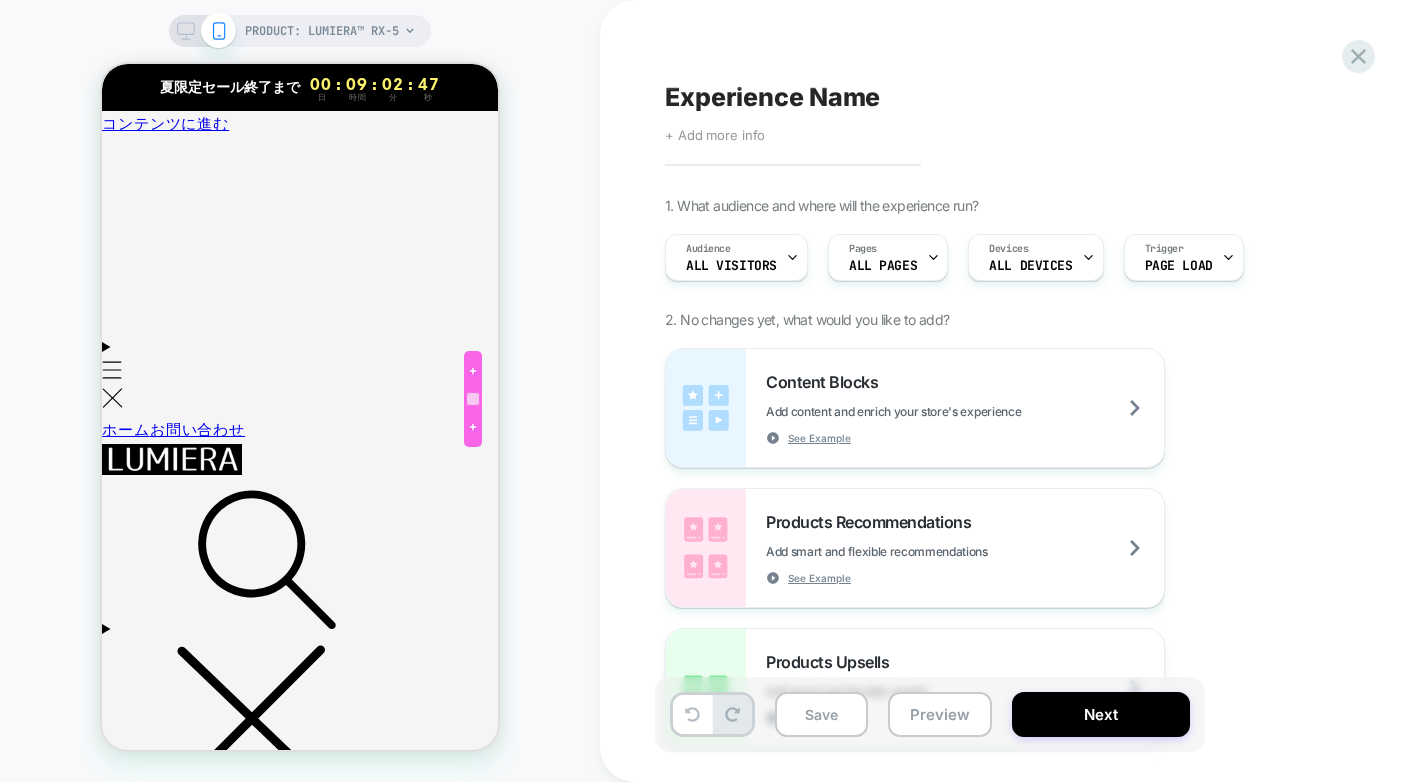 click at bounding box center [473, 399] 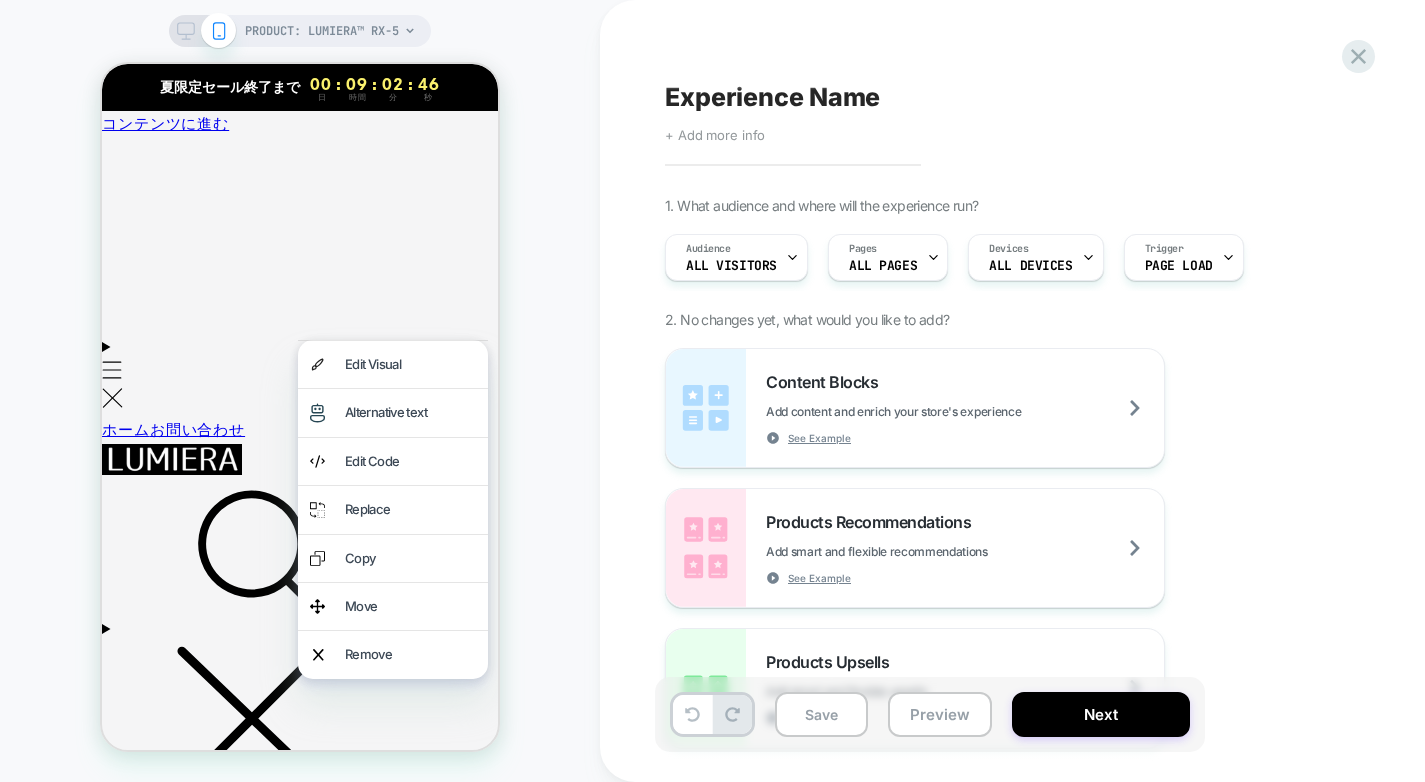 click at bounding box center (1115, 9235) 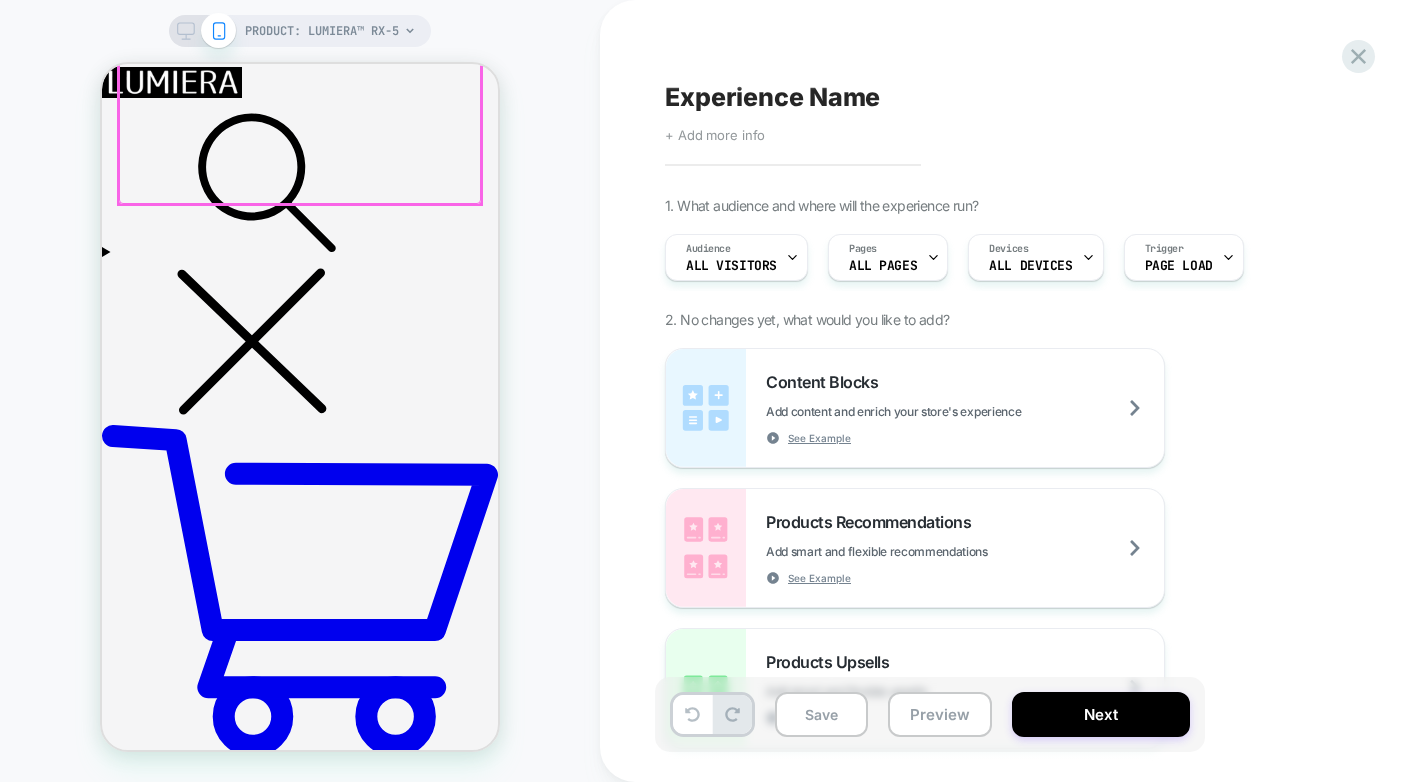 select on "****" 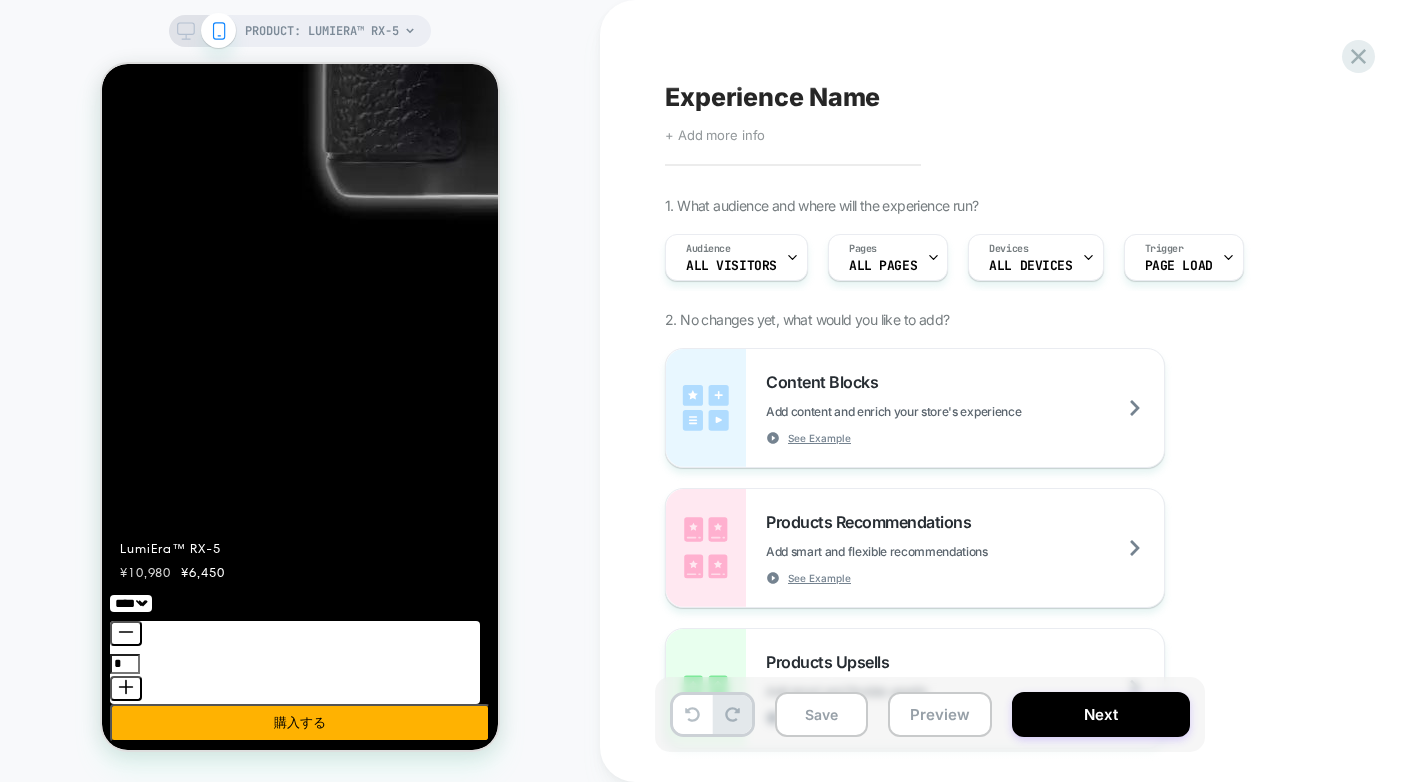 scroll, scrollTop: 479, scrollLeft: 0, axis: vertical 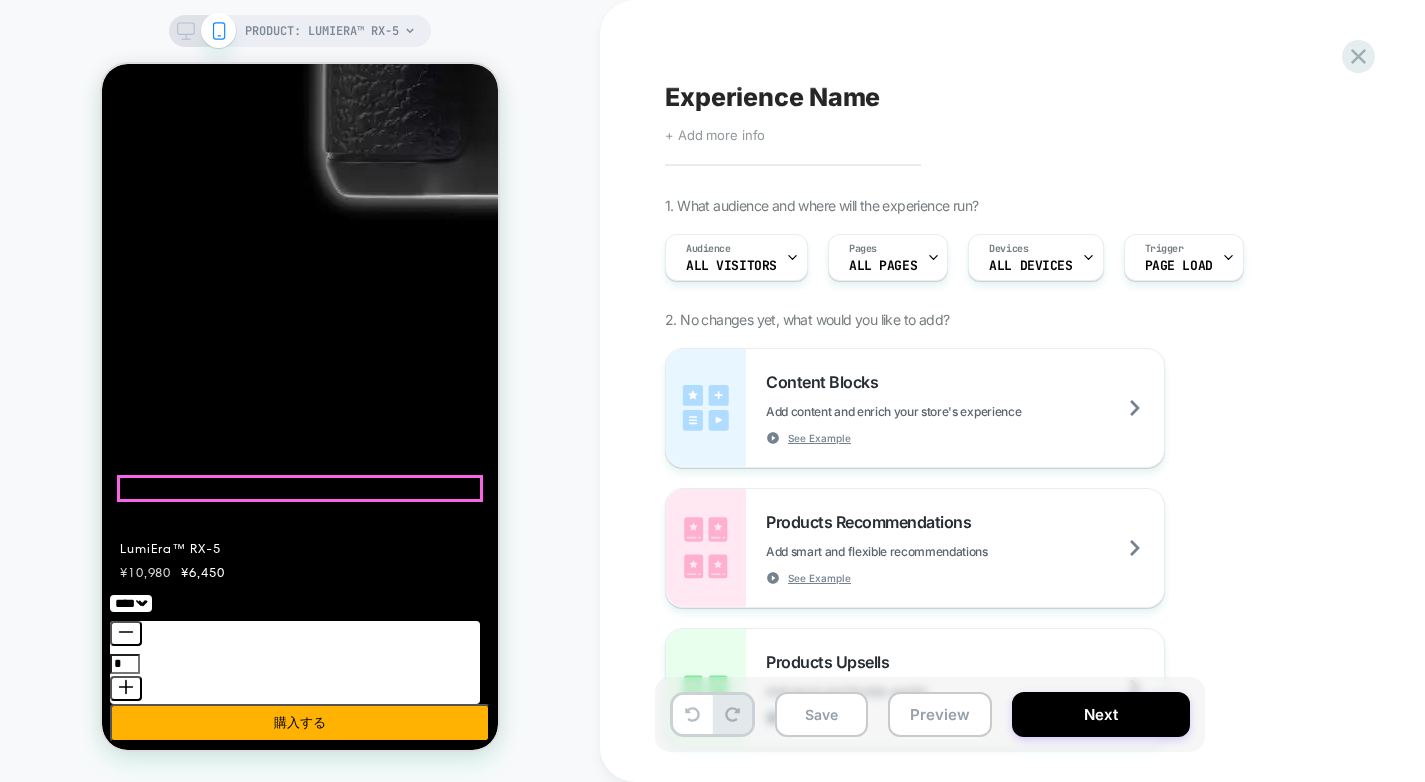 click on "低在庫：残り6個" at bounding box center [300, 17041] 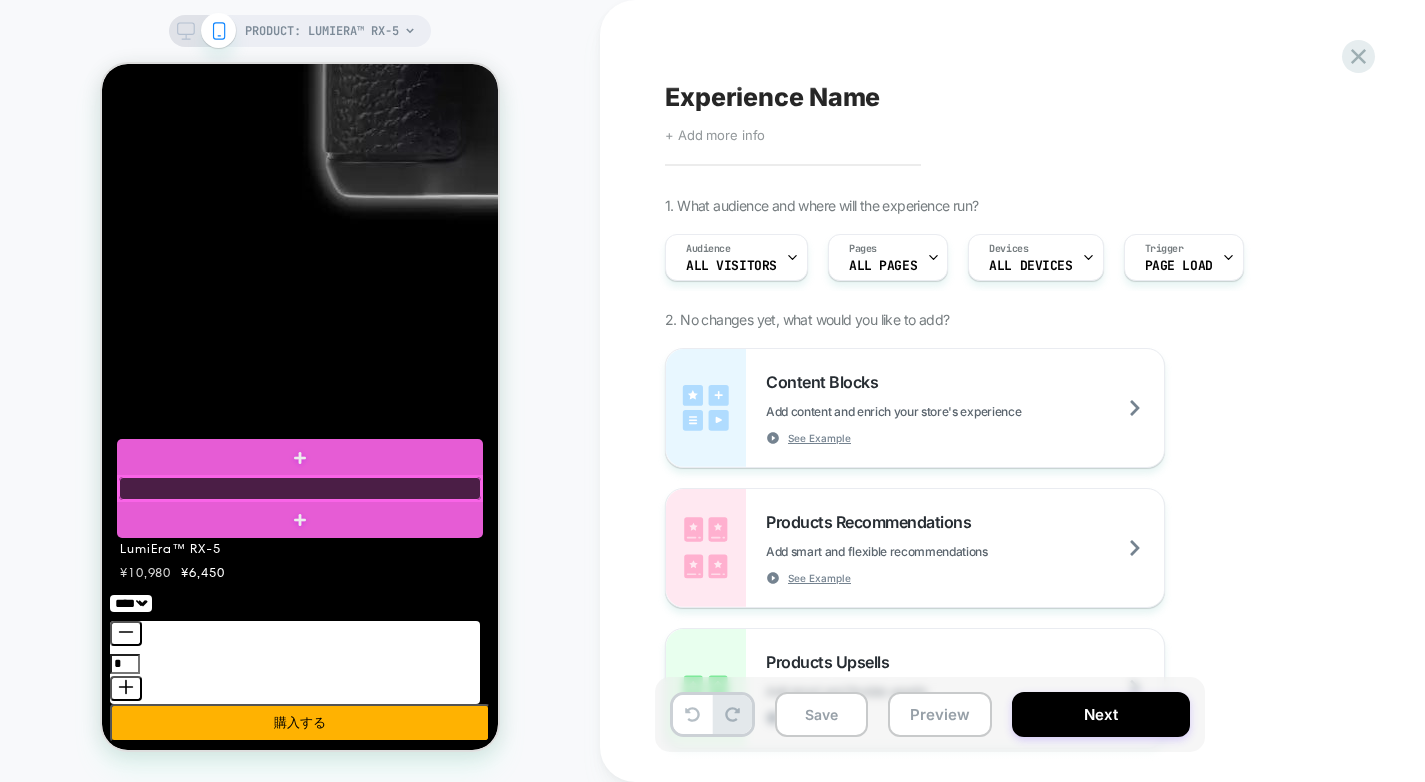click at bounding box center [300, 488] 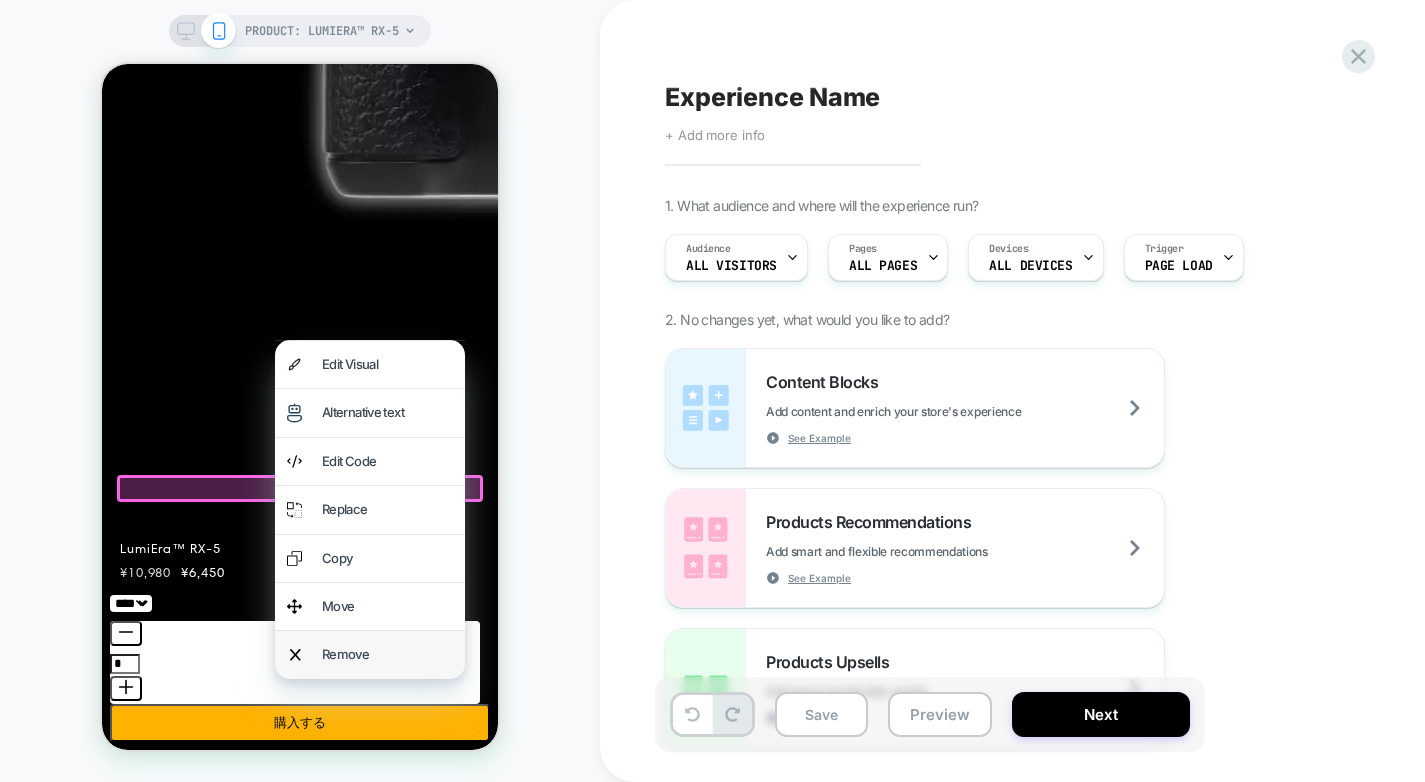 click on "Remove" at bounding box center [387, 654] 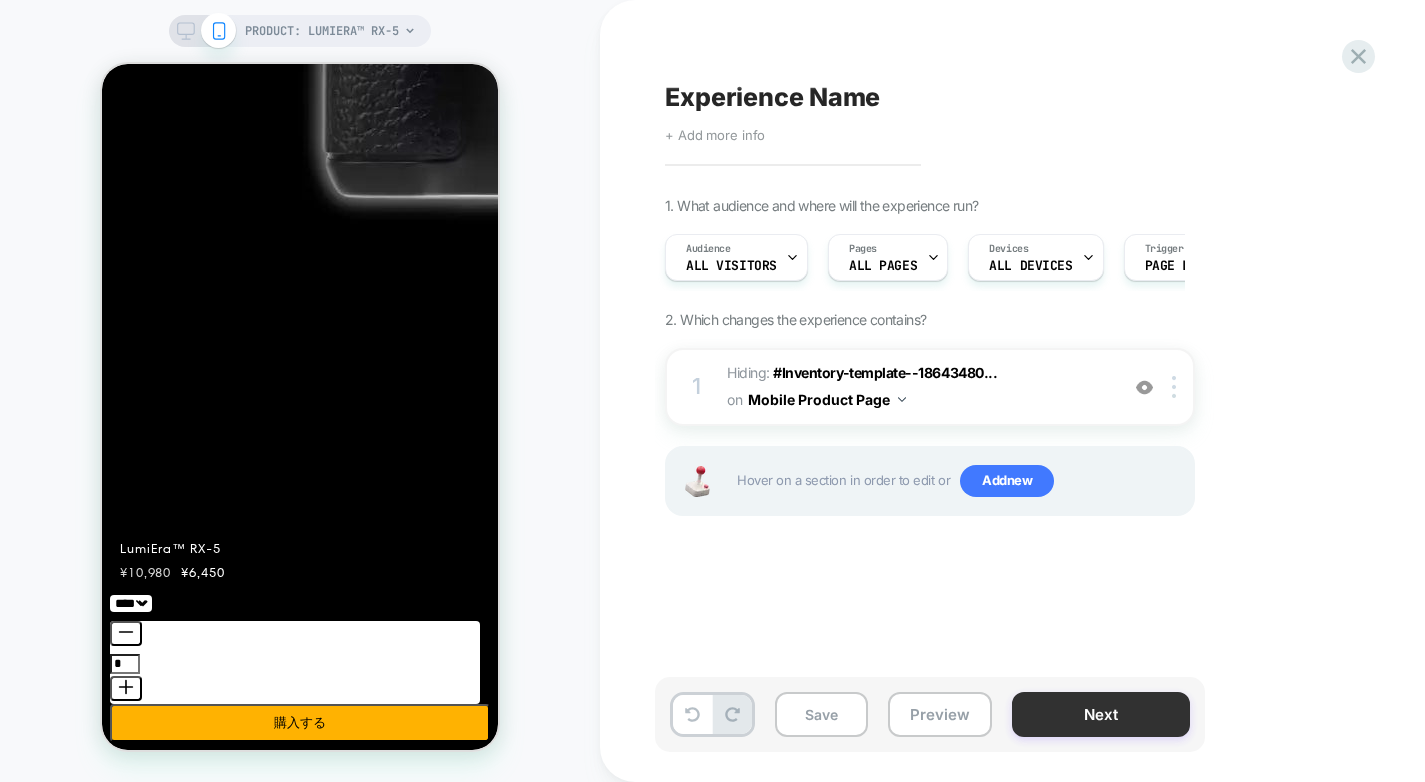 click on "Next" at bounding box center [1101, 714] 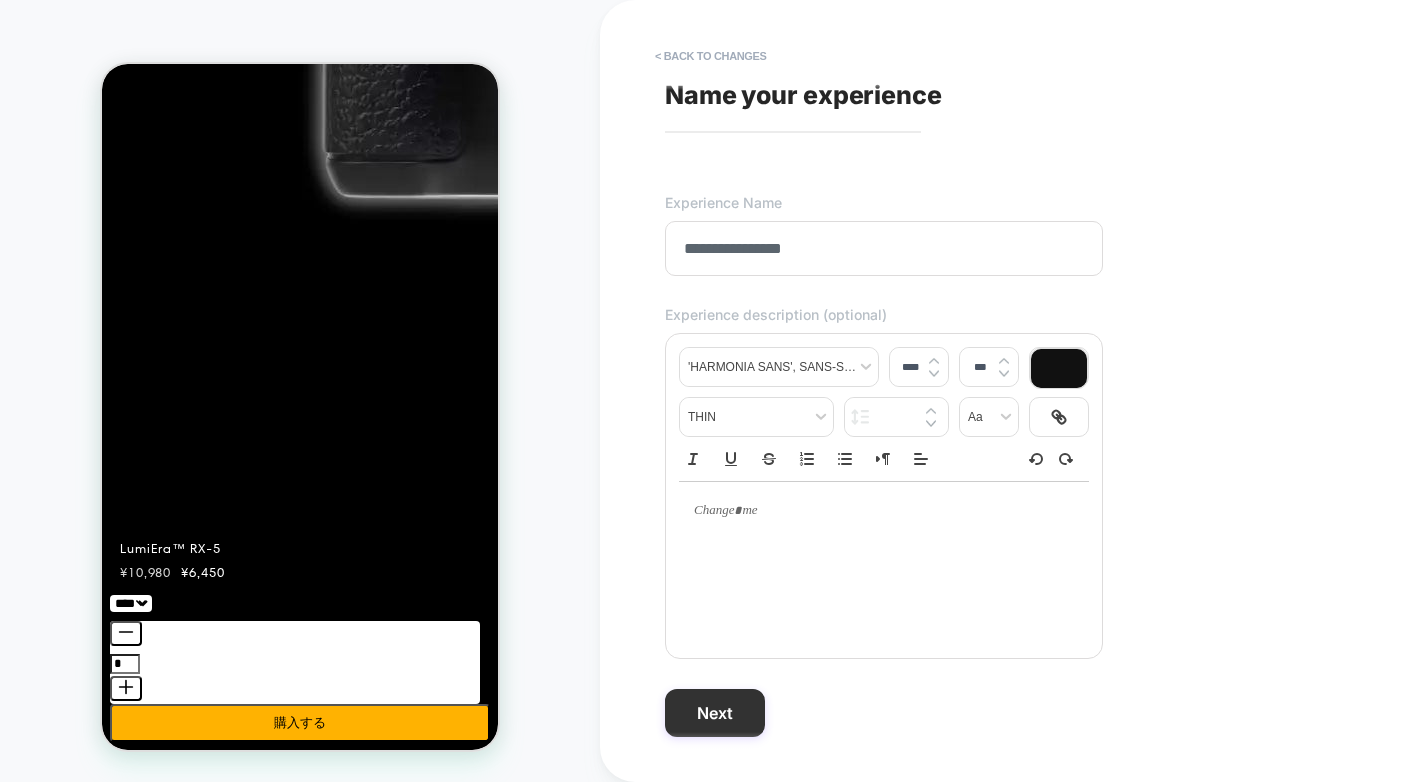 type on "**********" 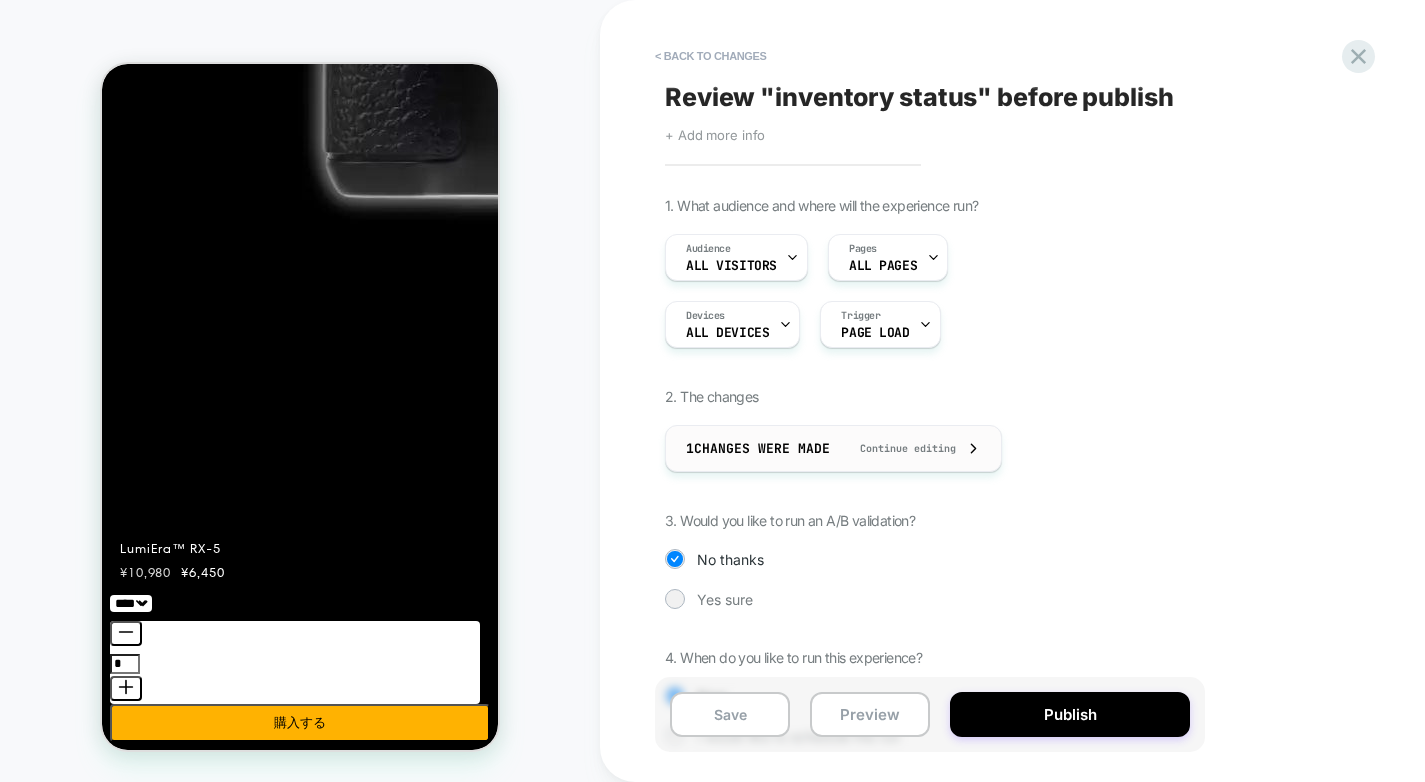 scroll, scrollTop: 93, scrollLeft: 0, axis: vertical 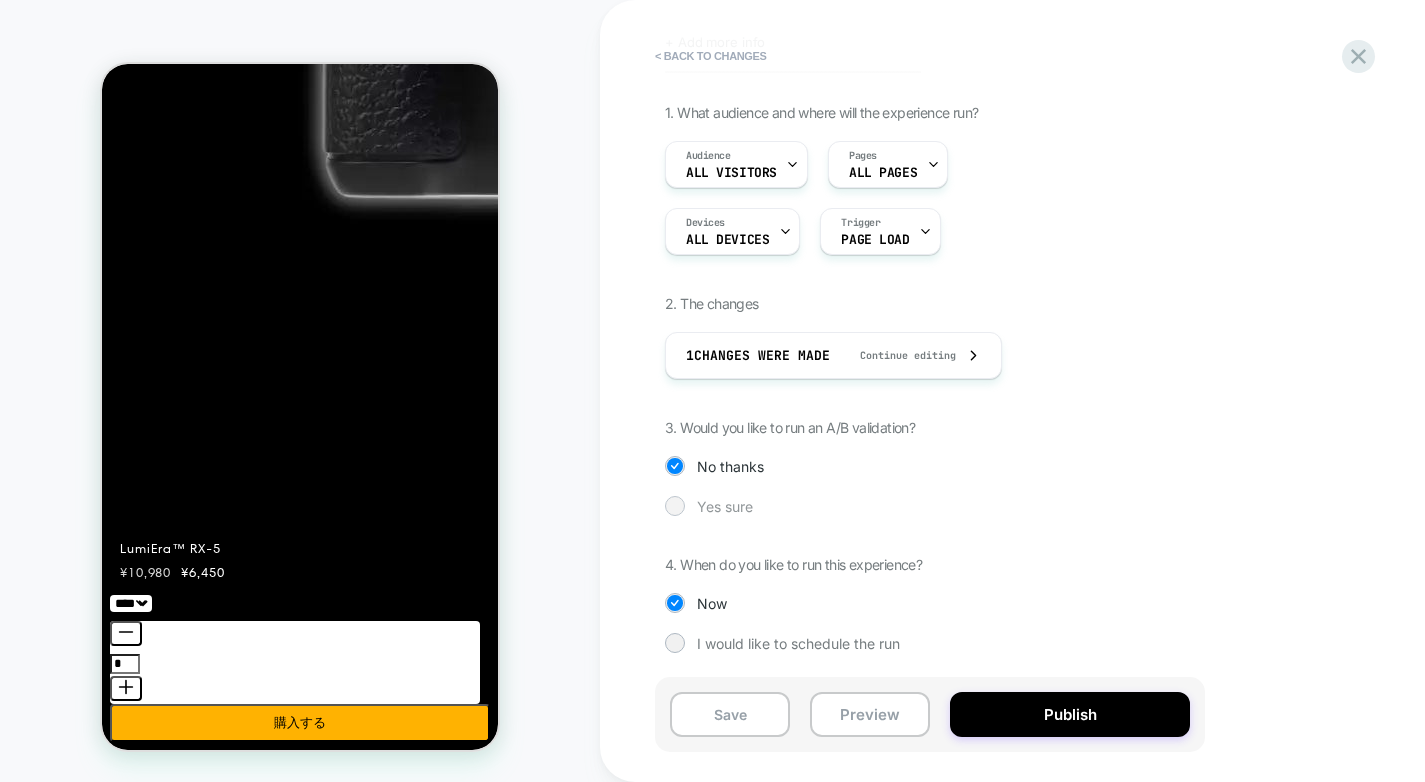 click on "Yes sure" at bounding box center (725, 506) 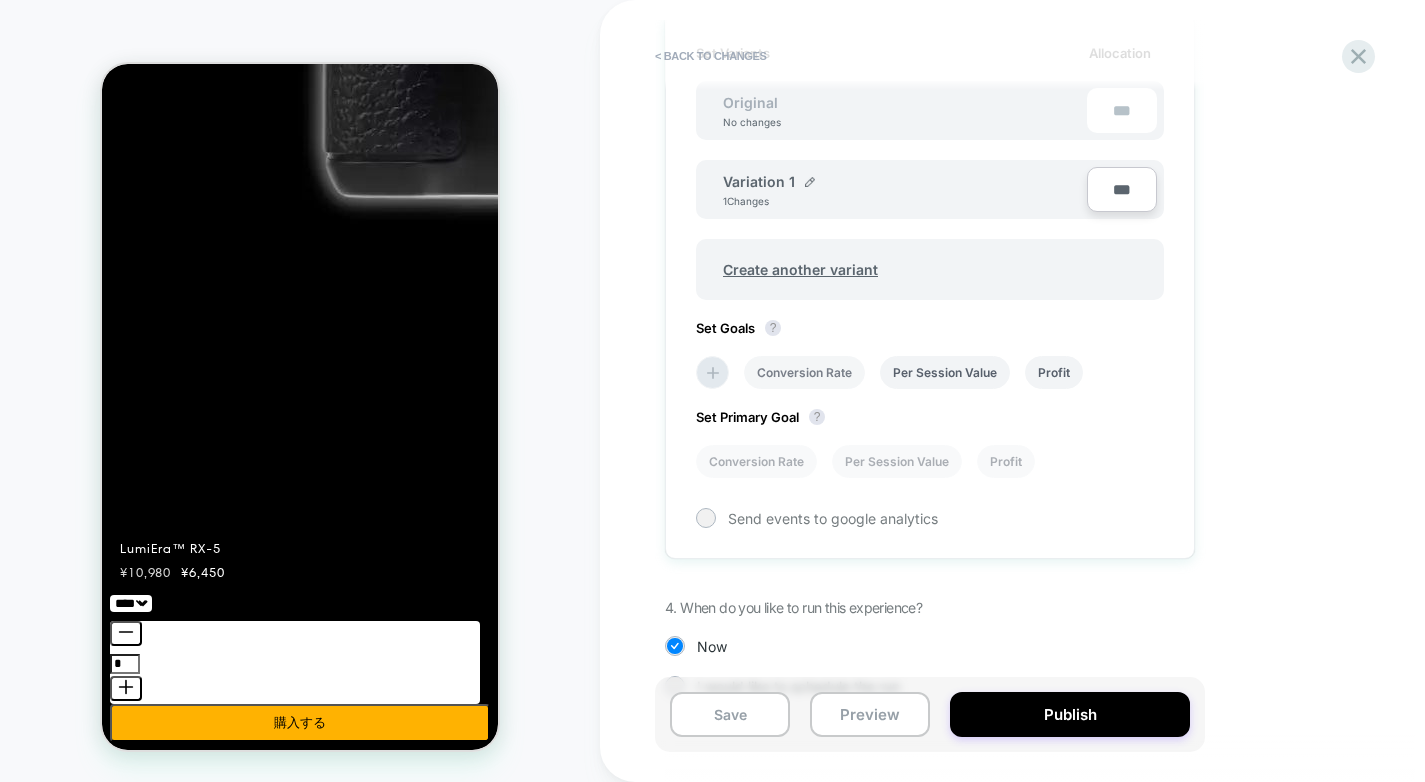 scroll, scrollTop: 548, scrollLeft: 0, axis: vertical 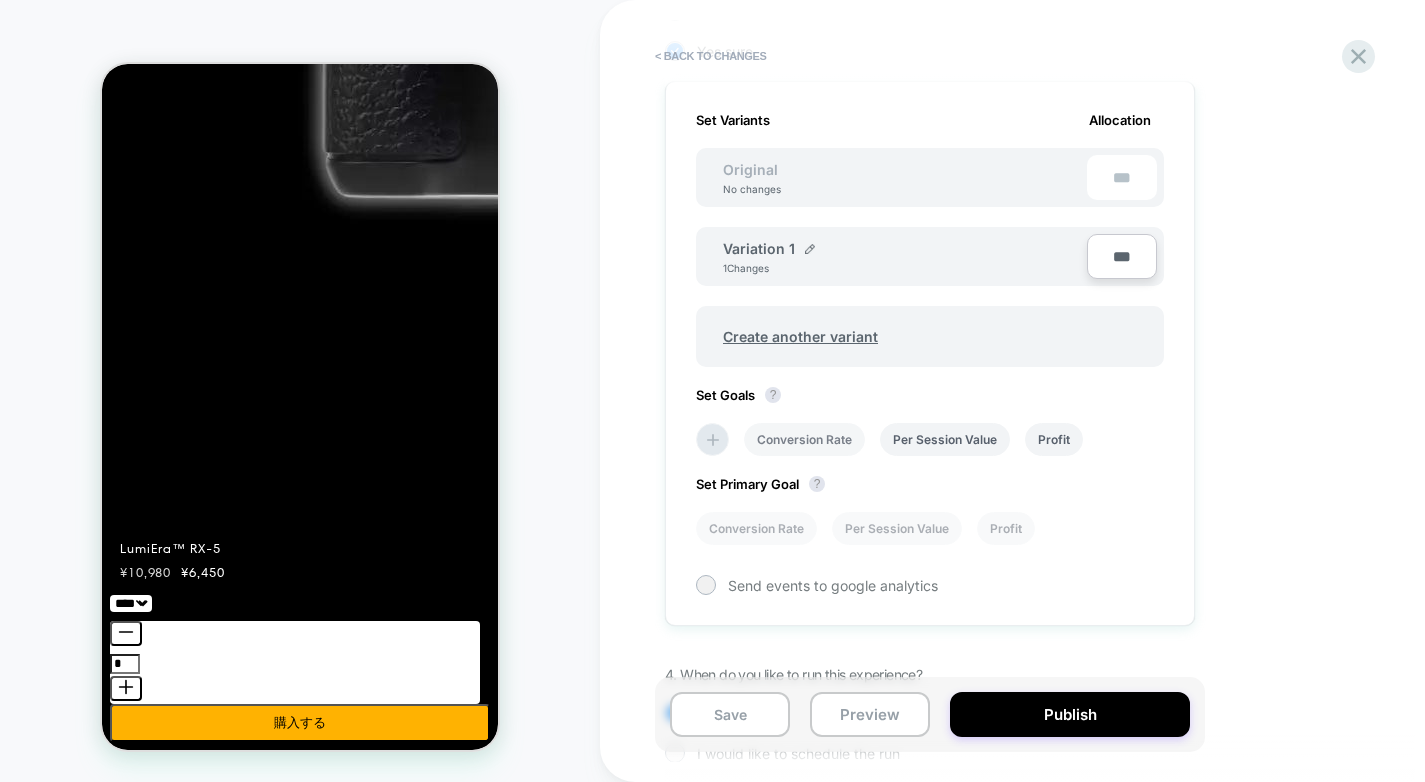 click on "Conversion Rate" at bounding box center (804, 439) 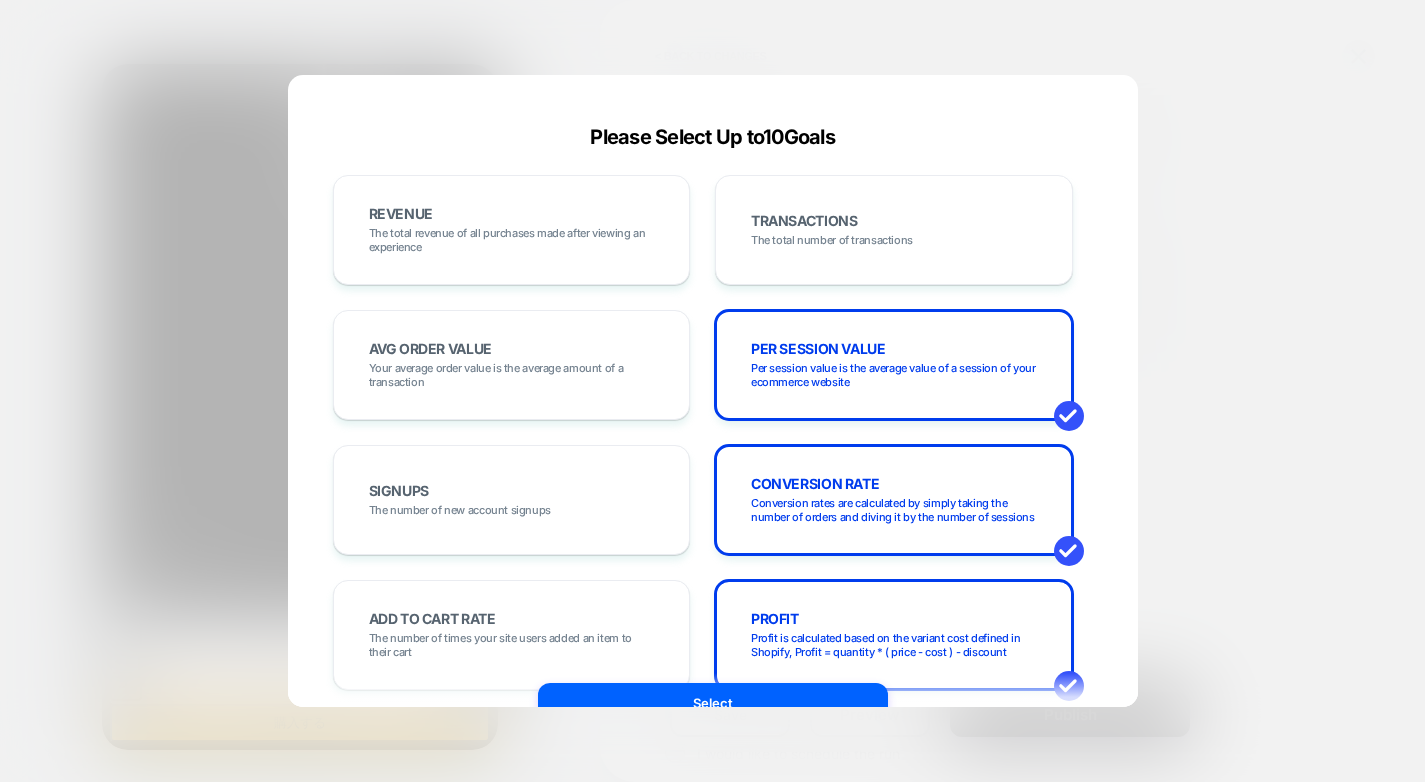 click at bounding box center (712, 391) 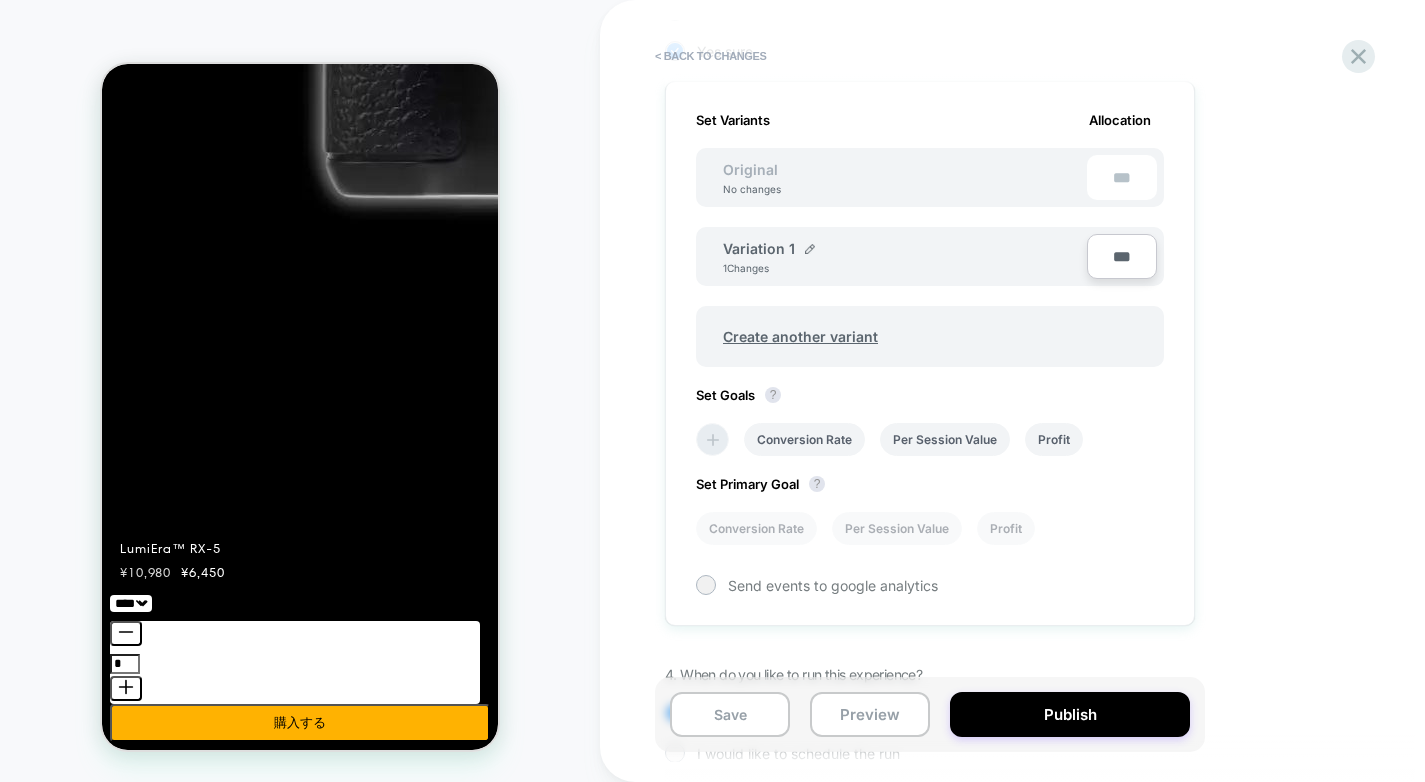 click 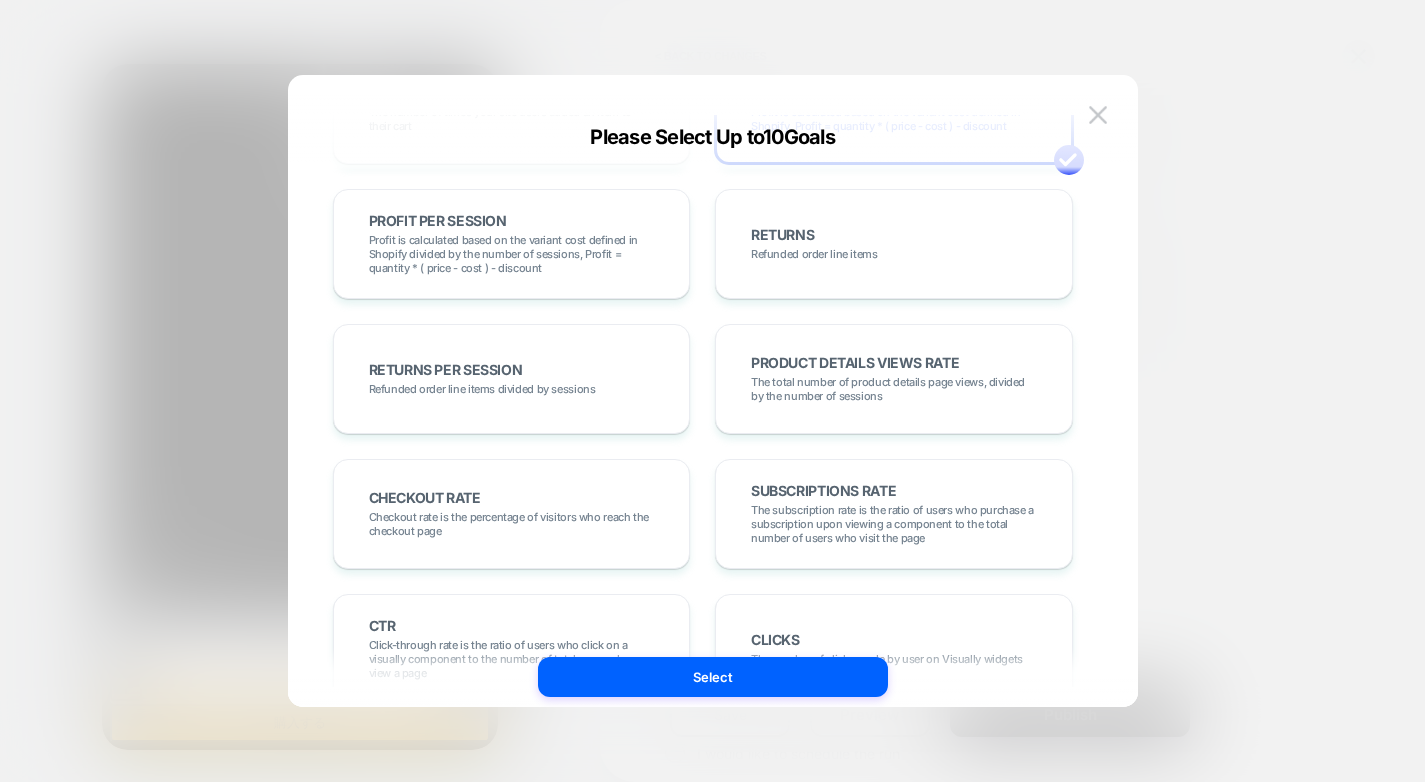 scroll, scrollTop: 603, scrollLeft: 0, axis: vertical 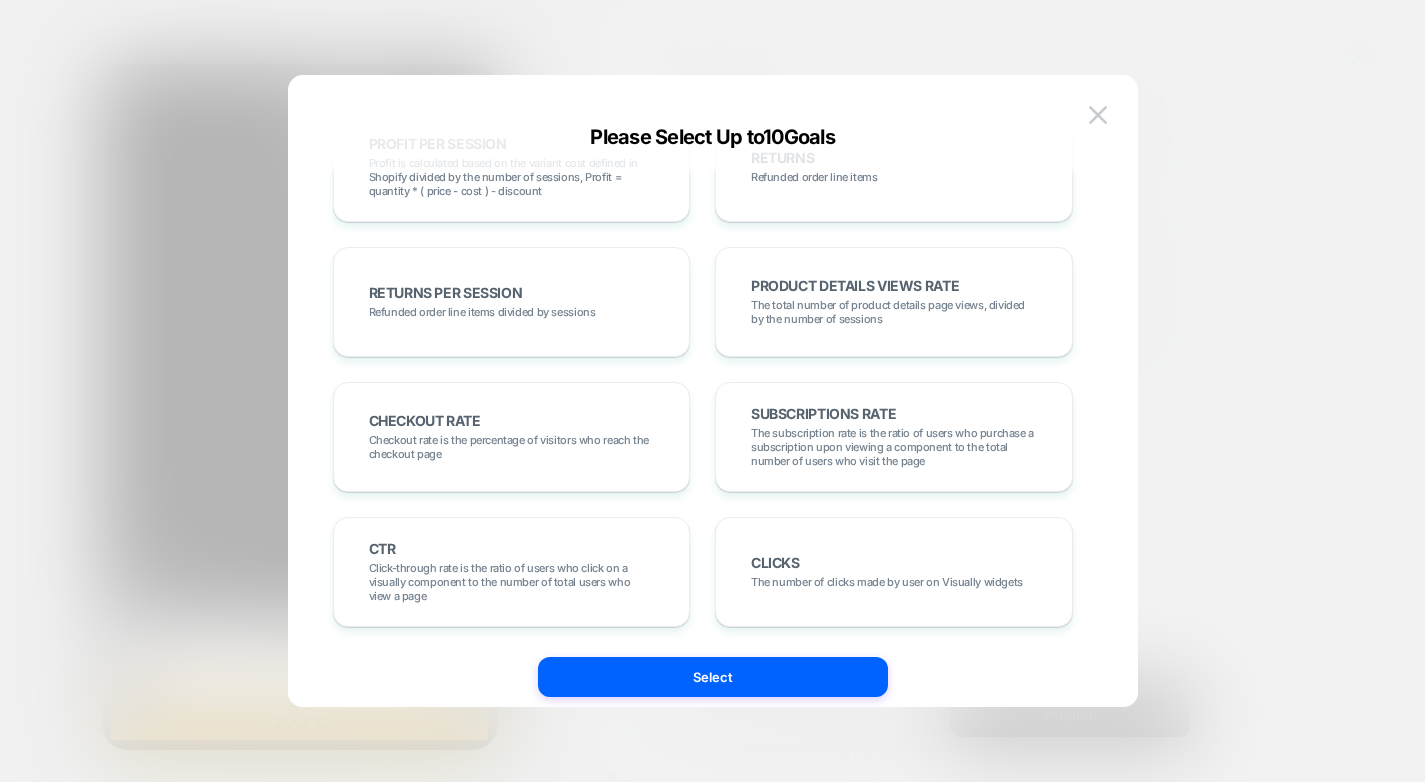 click at bounding box center [712, 391] 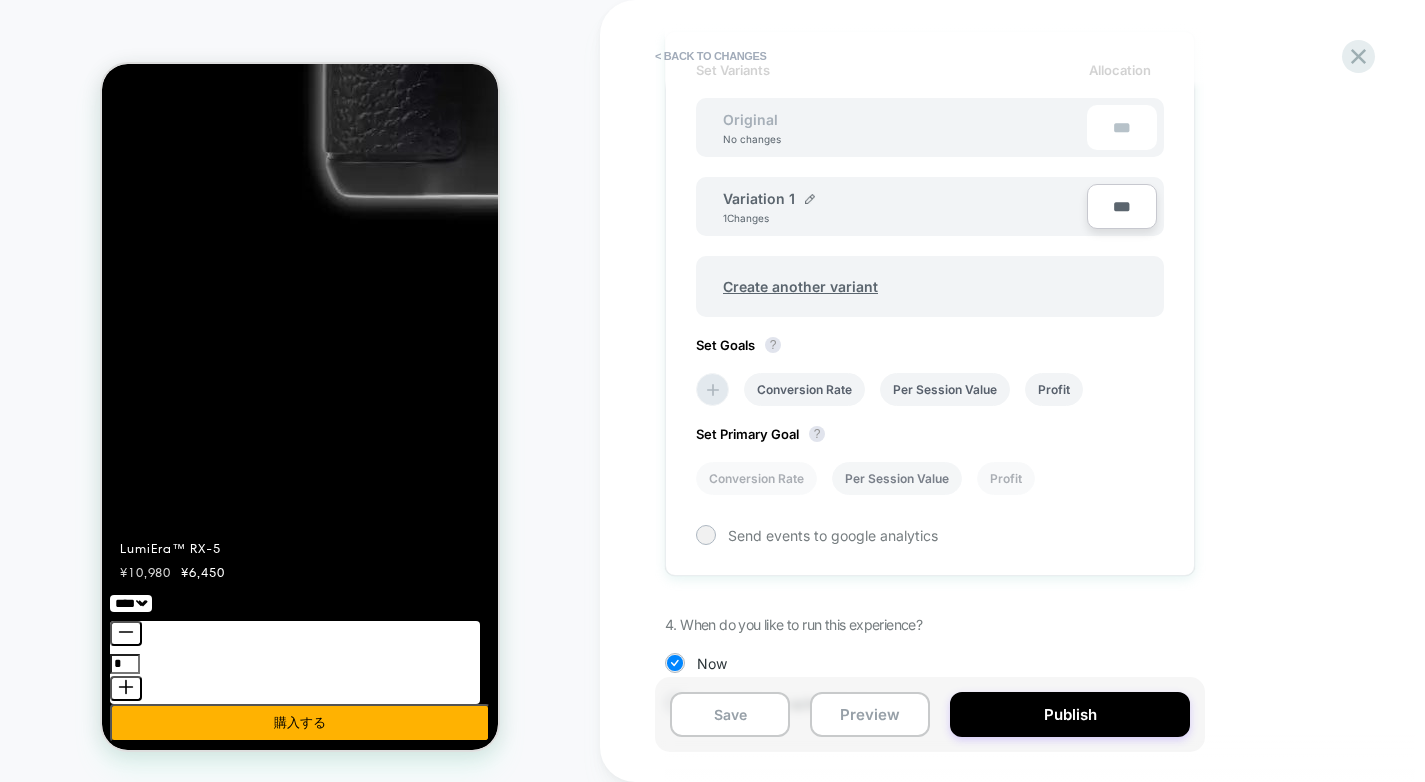scroll, scrollTop: 659, scrollLeft: 0, axis: vertical 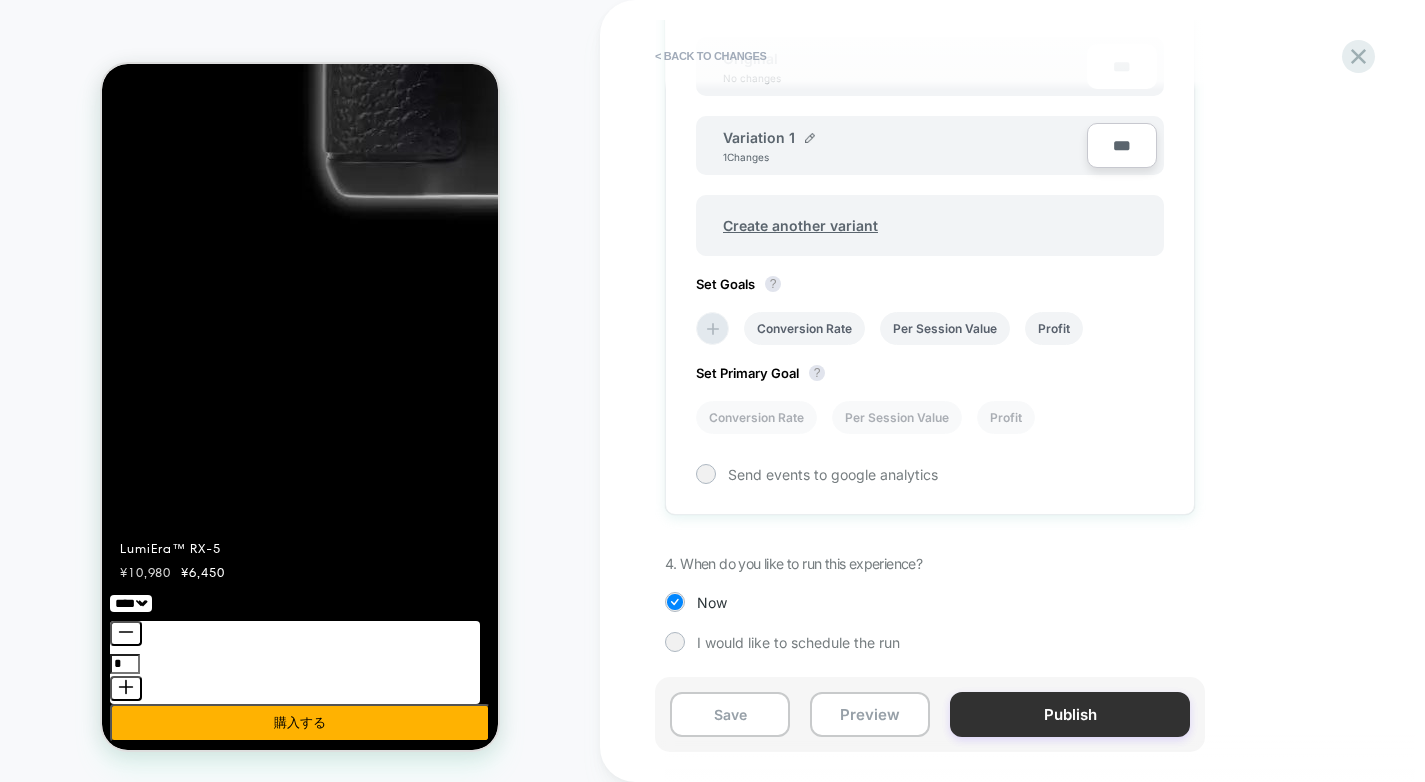 click on "Publish" at bounding box center [1070, 714] 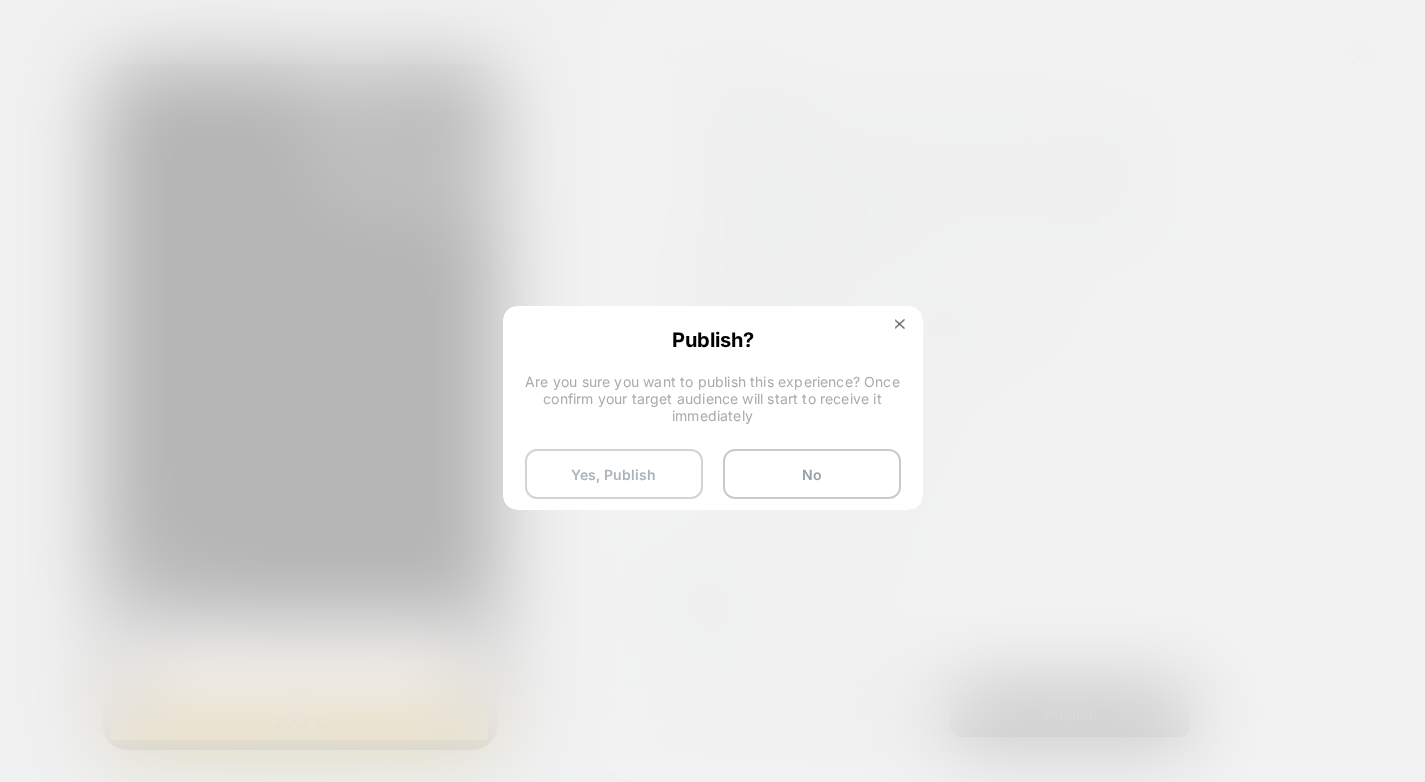 drag, startPoint x: 673, startPoint y: 489, endPoint x: 646, endPoint y: 464, distance: 36.796738 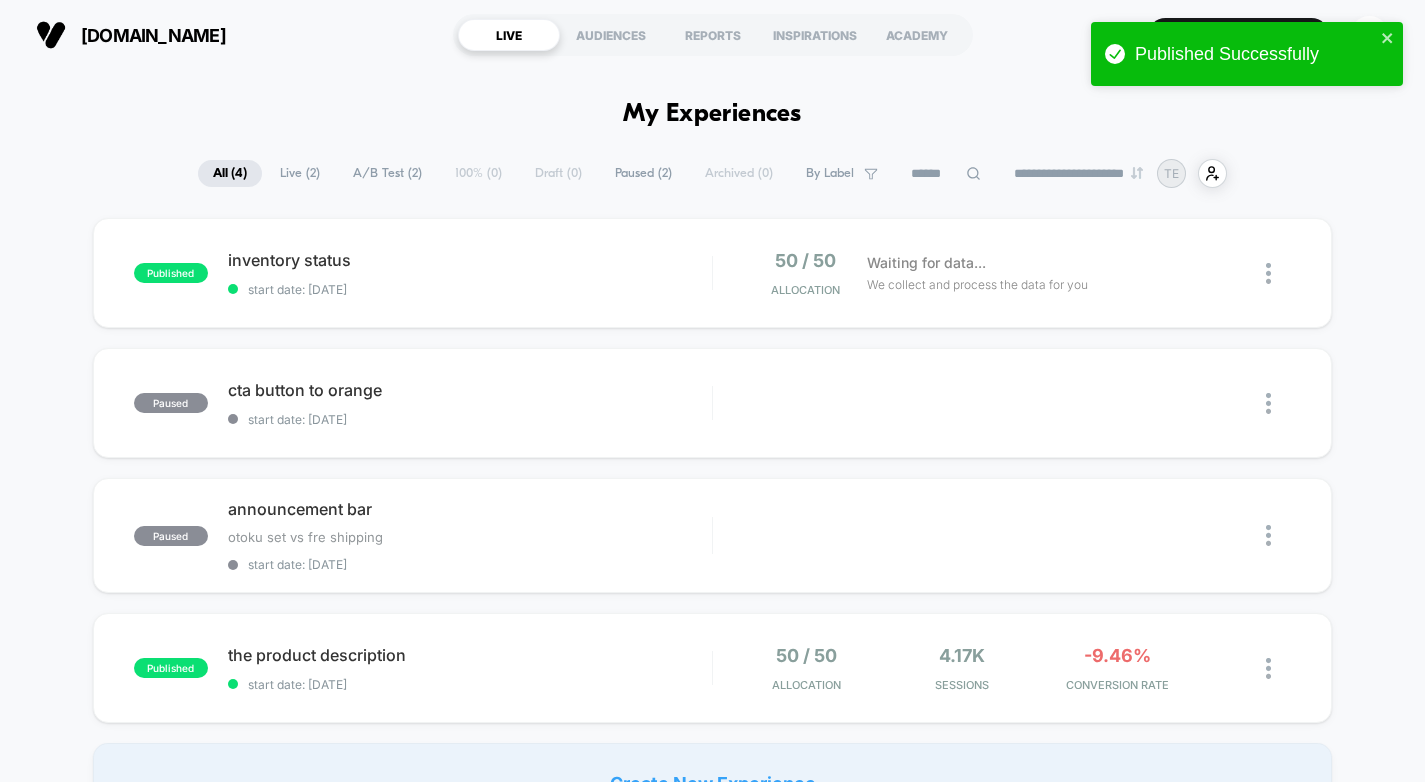 scroll, scrollTop: 0, scrollLeft: 0, axis: both 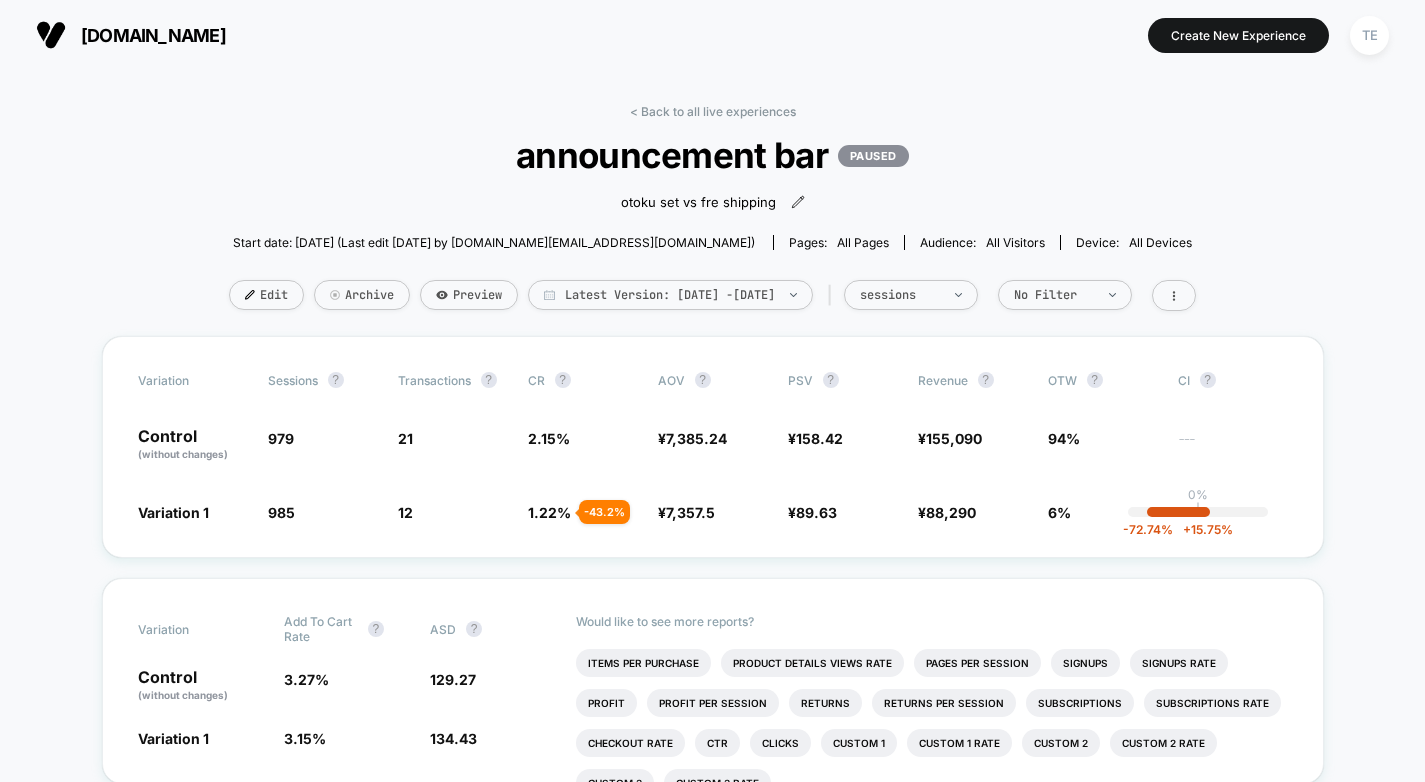click on "[DOMAIN_NAME]" at bounding box center [153, 35] 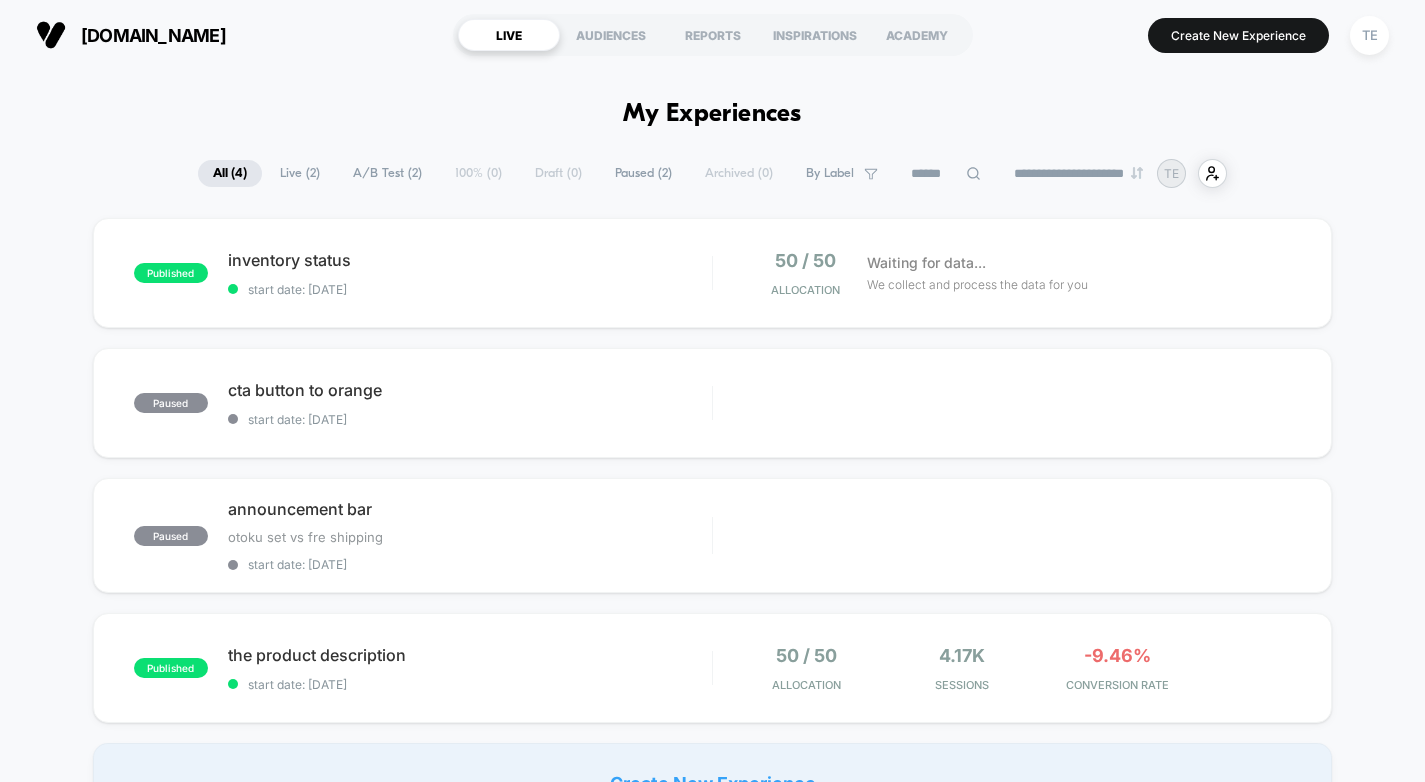 scroll, scrollTop: 0, scrollLeft: 0, axis: both 